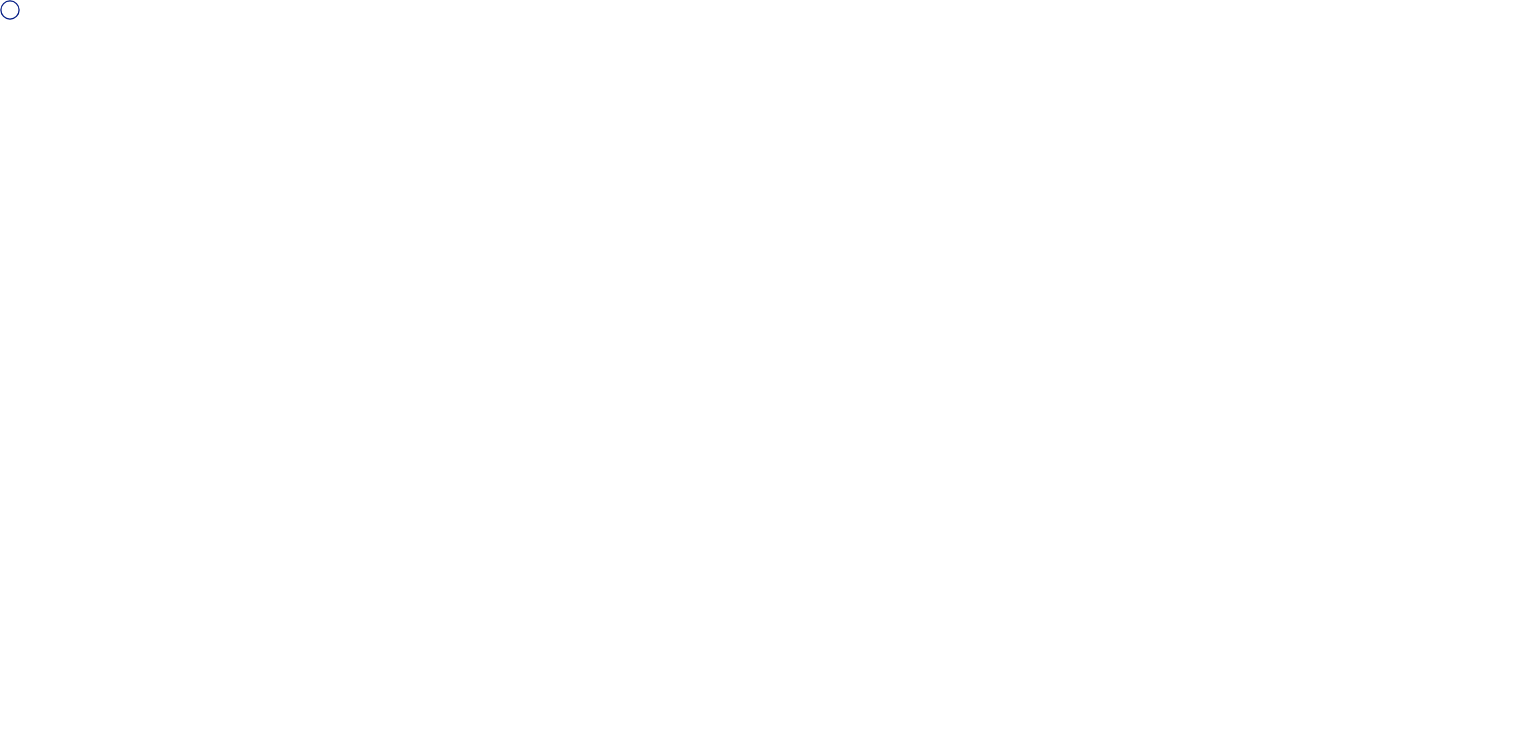 scroll, scrollTop: 0, scrollLeft: 0, axis: both 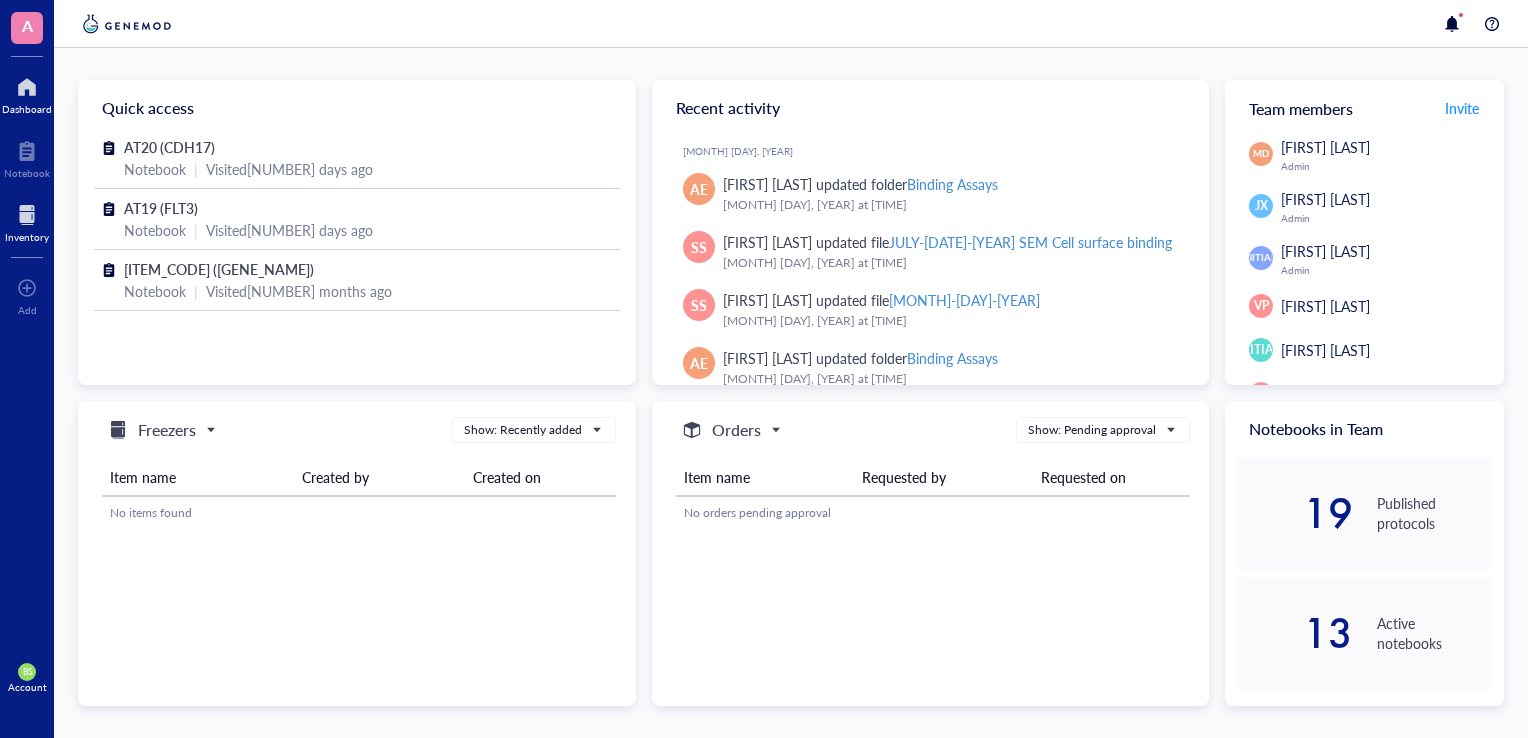 click at bounding box center (27, 215) 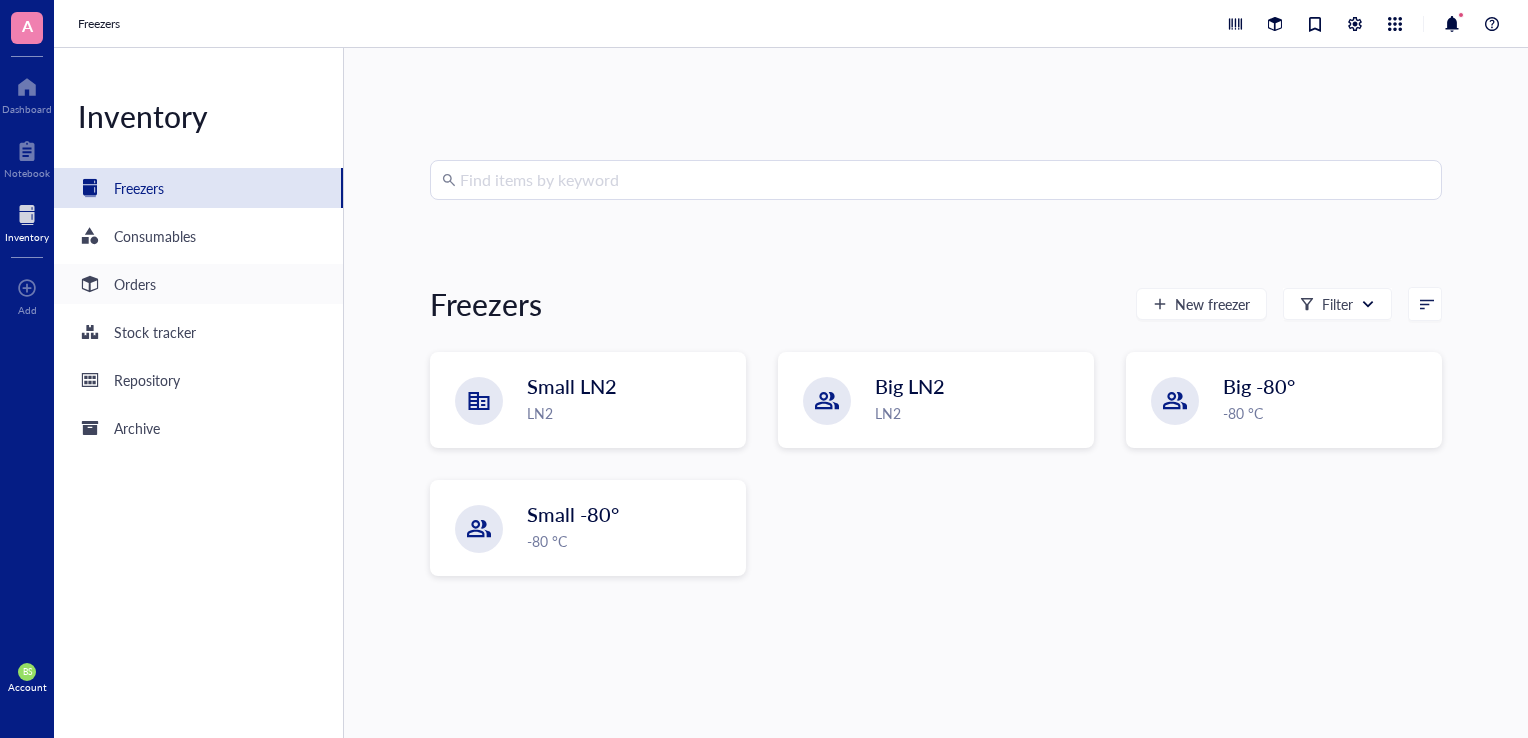 click on "Orders" at bounding box center [135, 284] 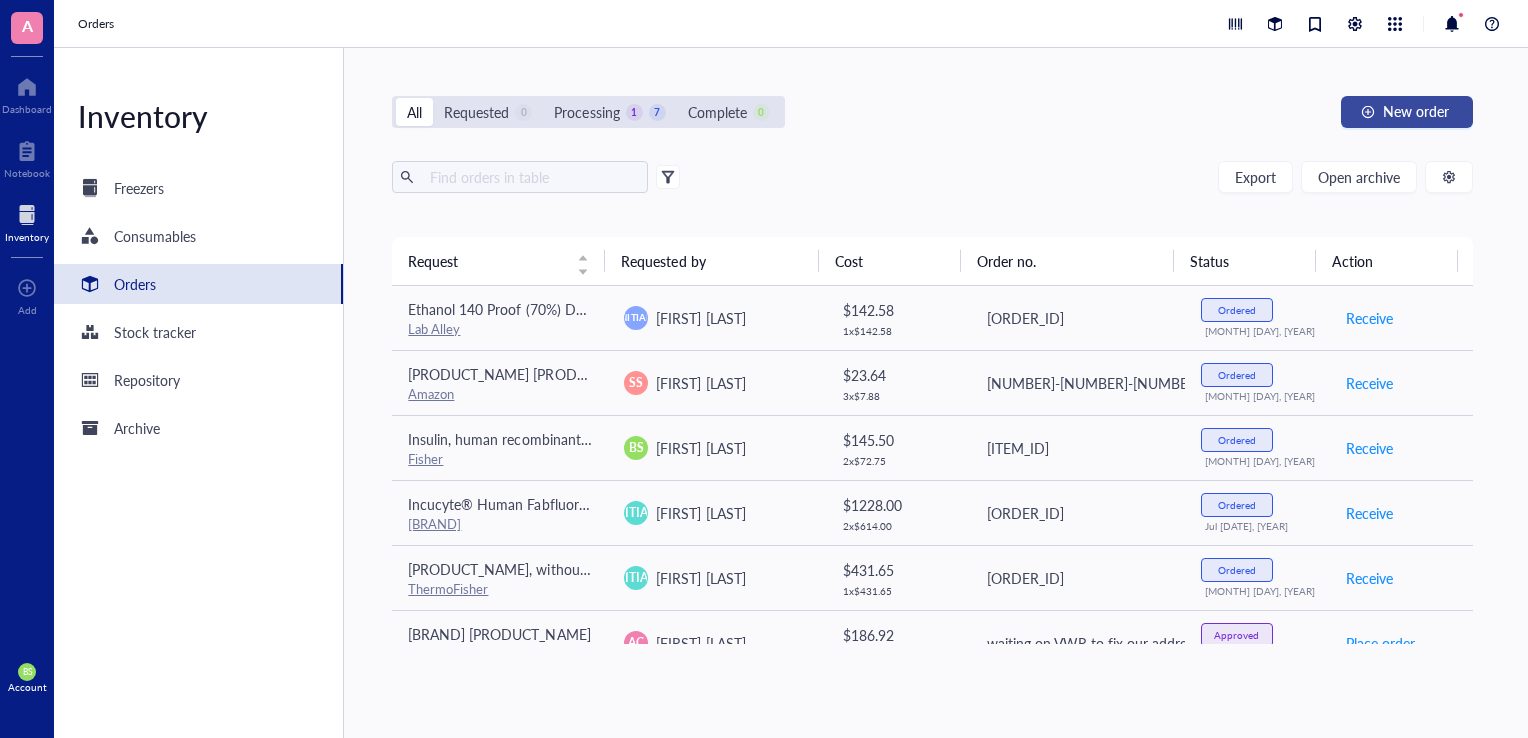 click at bounding box center (1368, 112) 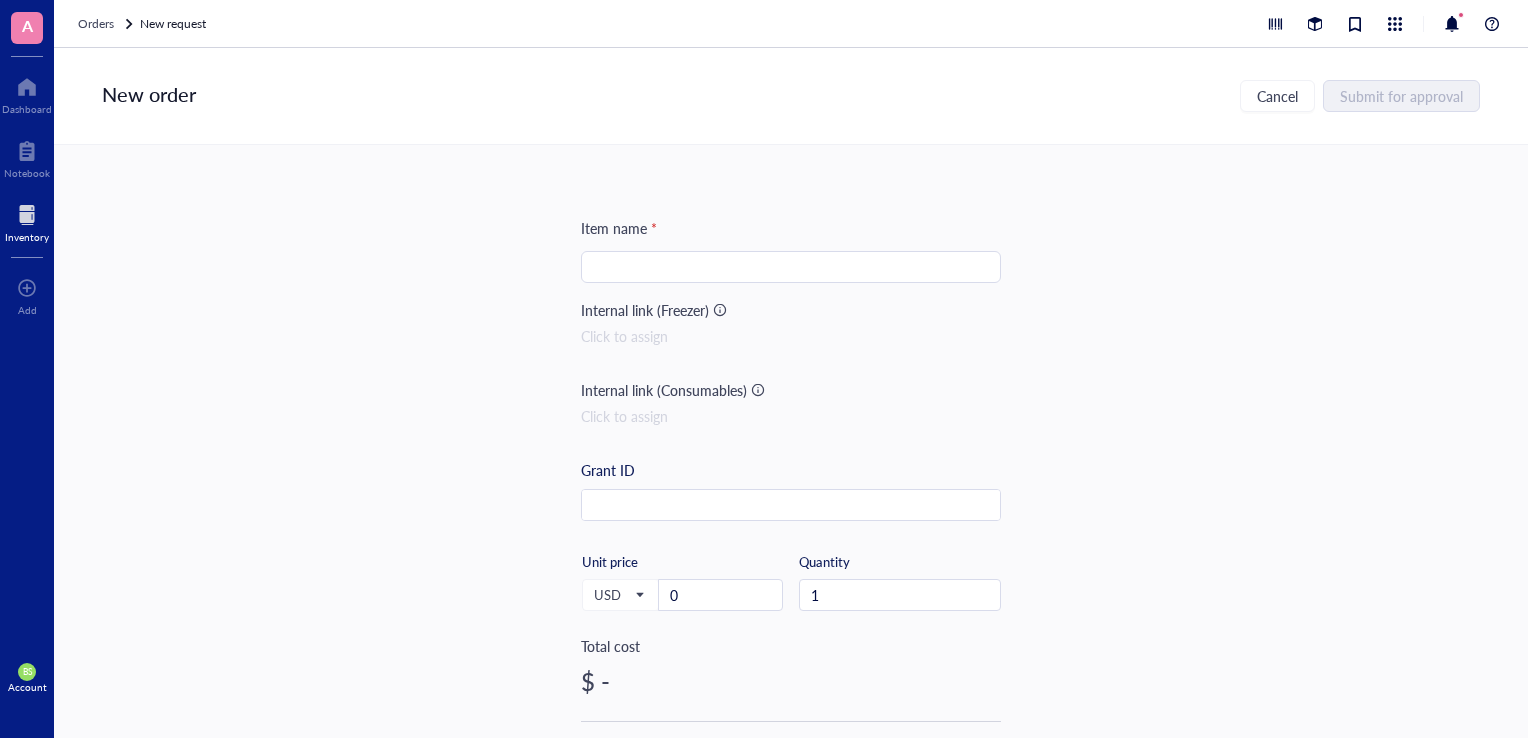 click at bounding box center [791, 267] 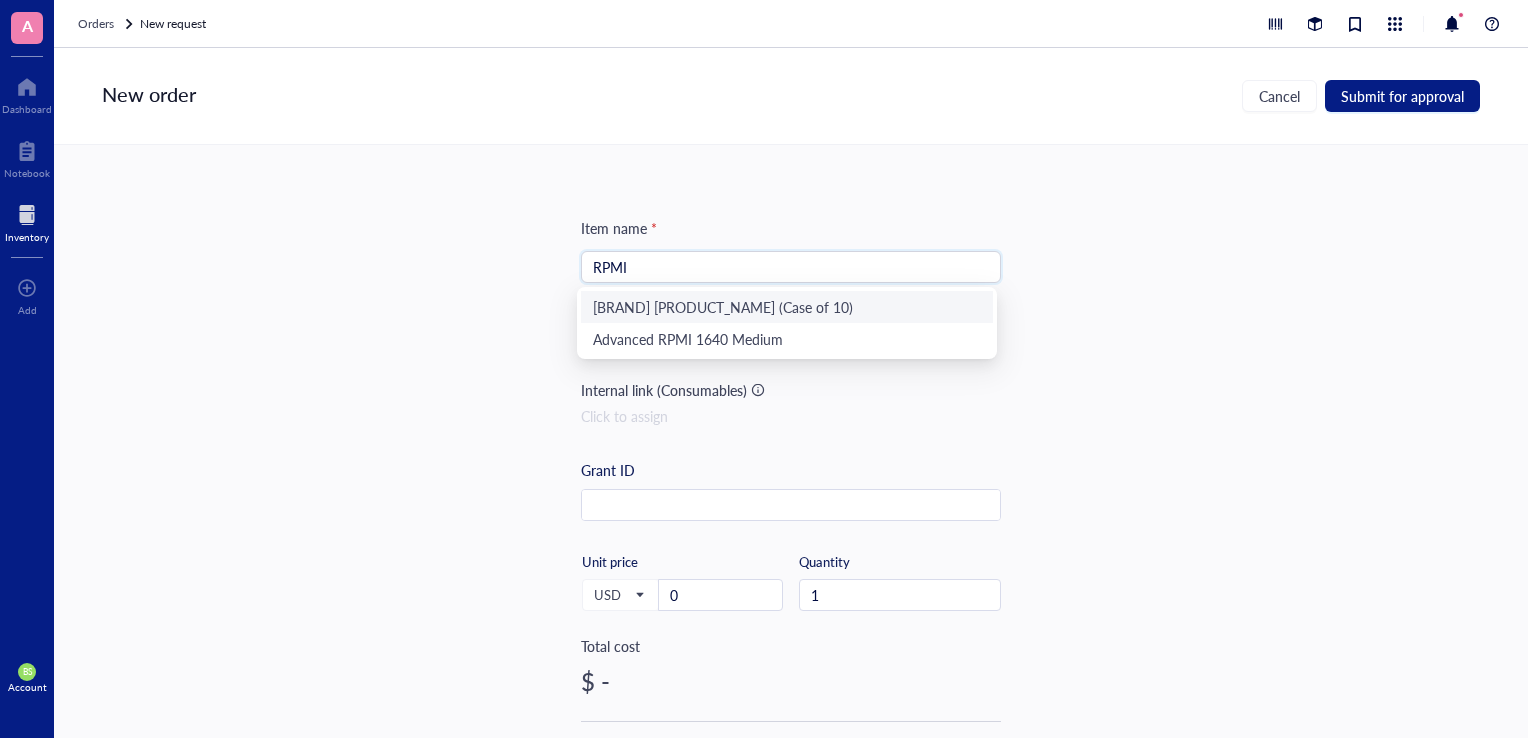 click on "[BRAND] [PRODUCT_NAME] (Case of 10)" at bounding box center (787, 307) 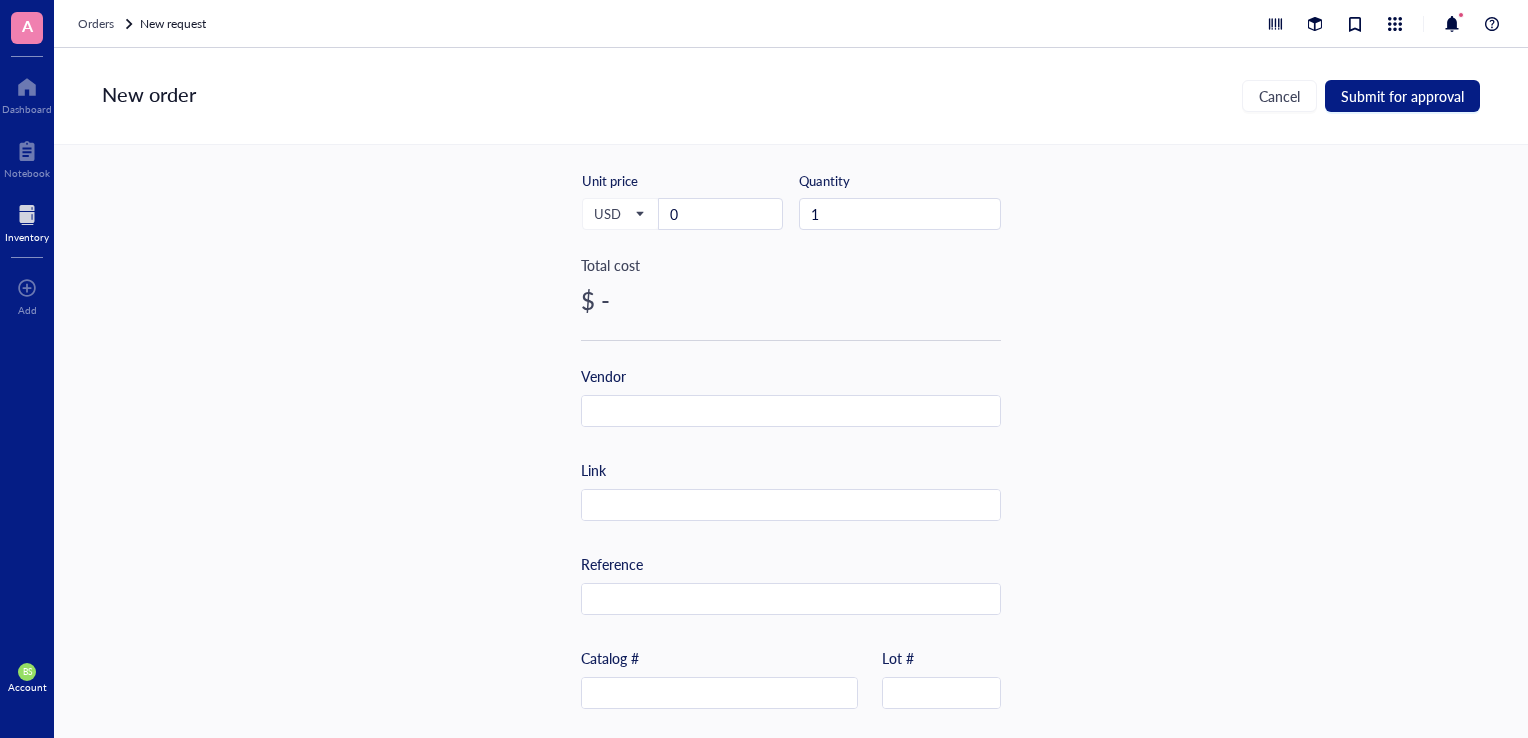 scroll, scrollTop: 0, scrollLeft: 0, axis: both 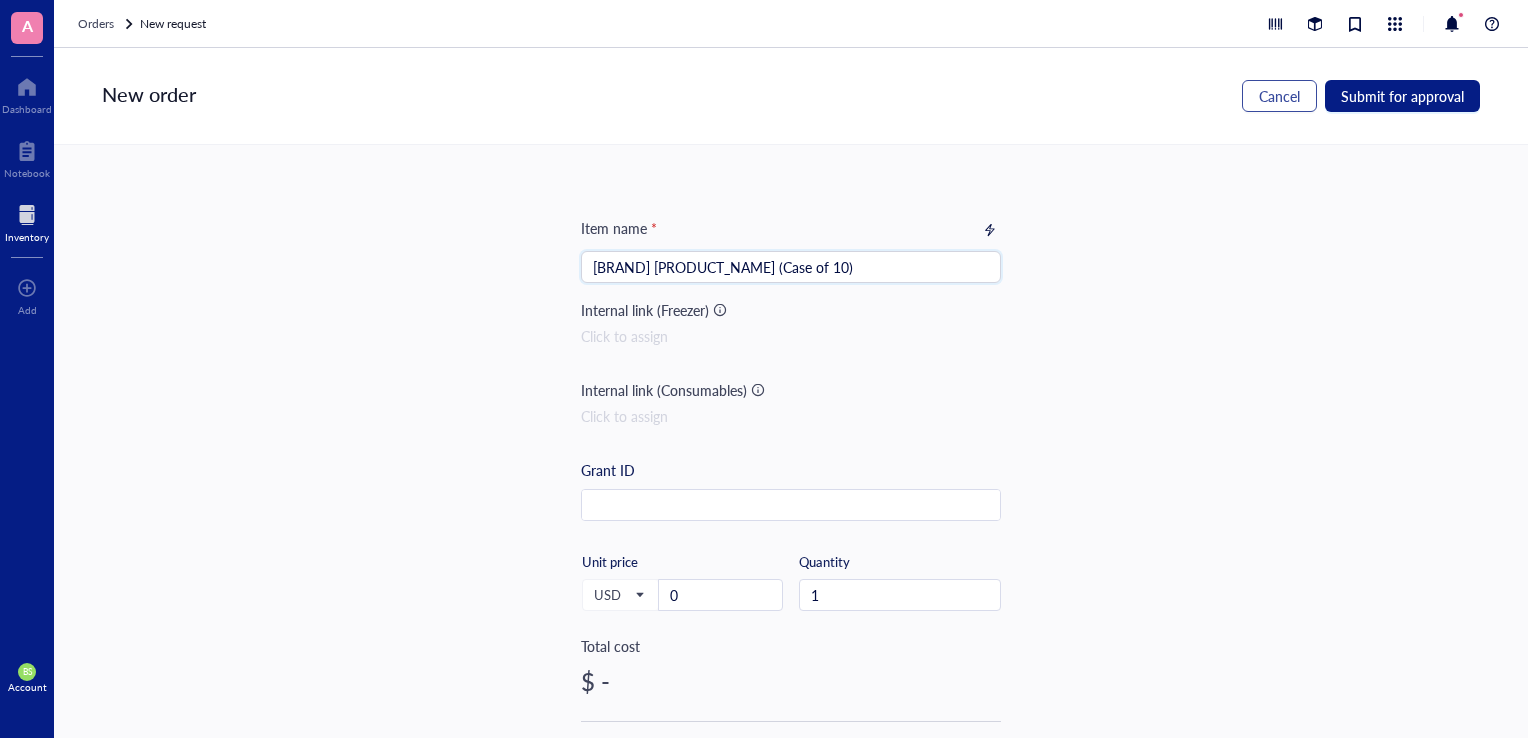 type on "[BRAND] [PRODUCT_NAME] (Case of 10)" 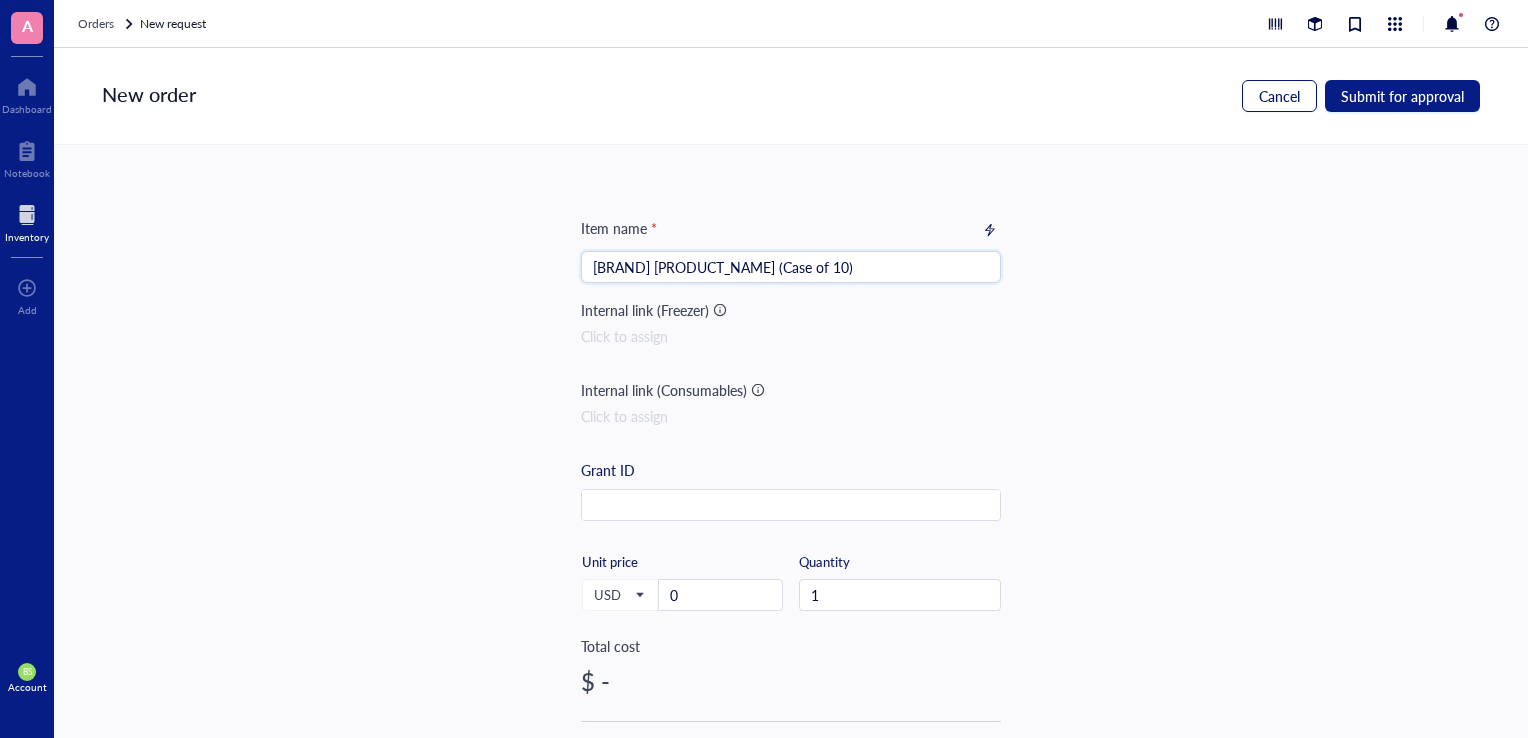 click on "Cancel" at bounding box center [1279, 96] 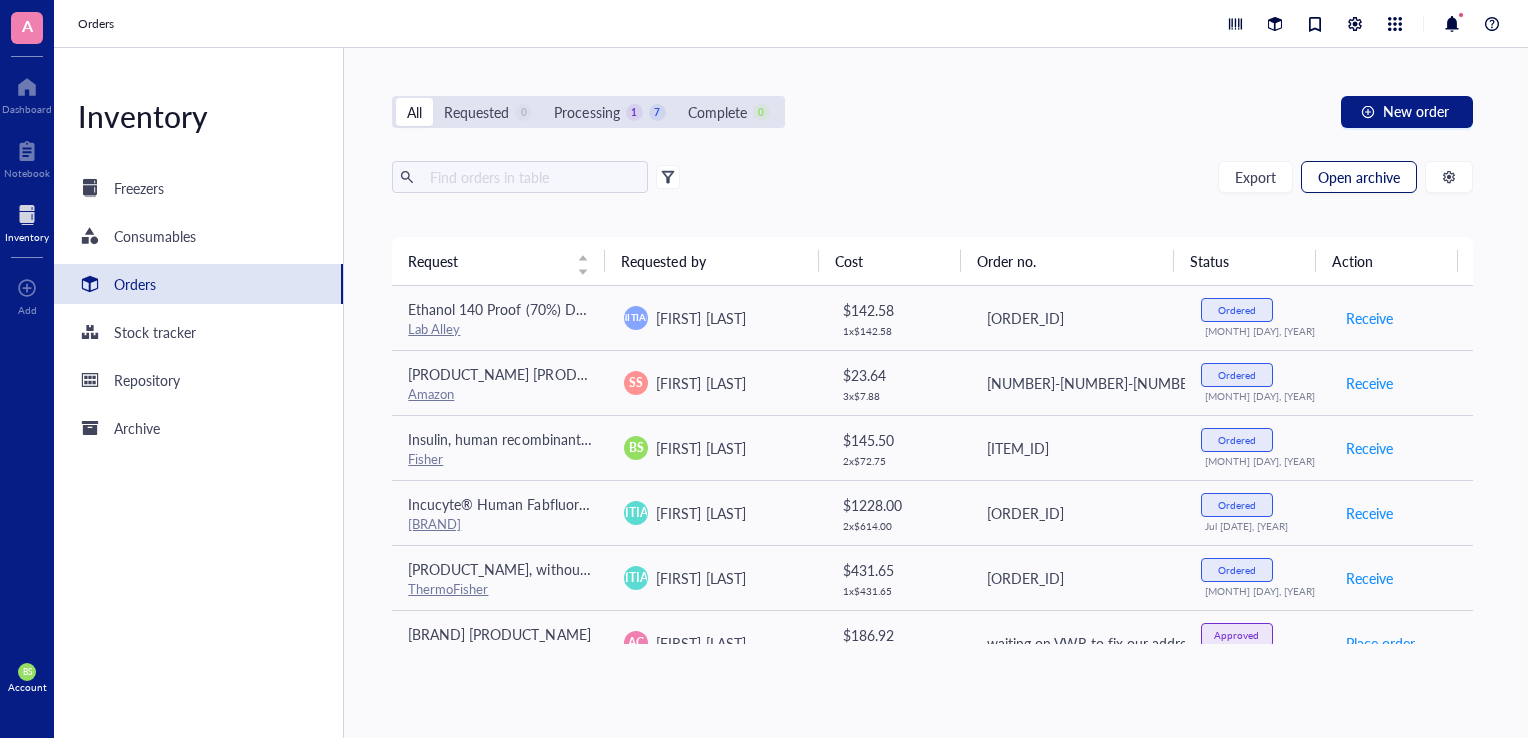 click on "Open archive" at bounding box center (1359, 177) 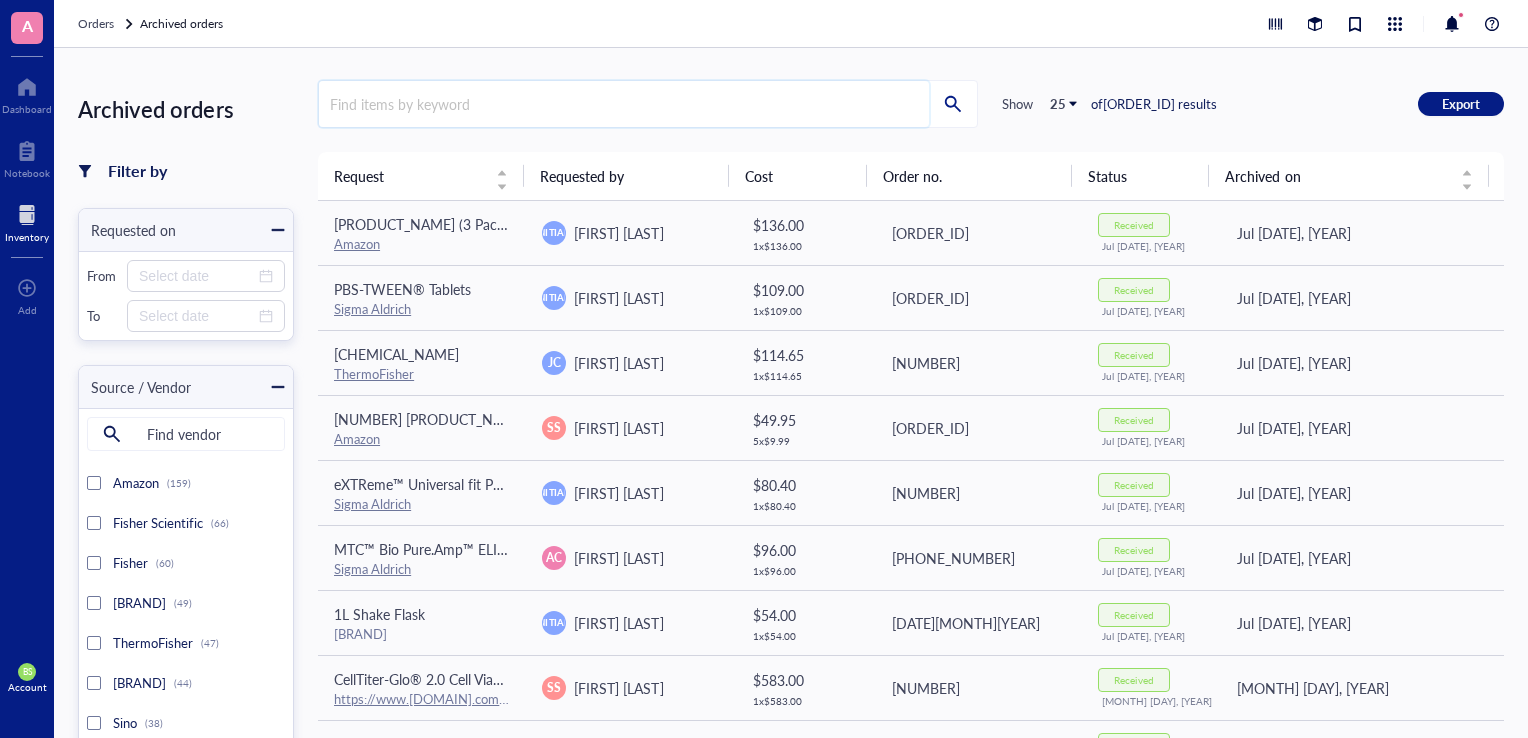 click at bounding box center (624, 104) 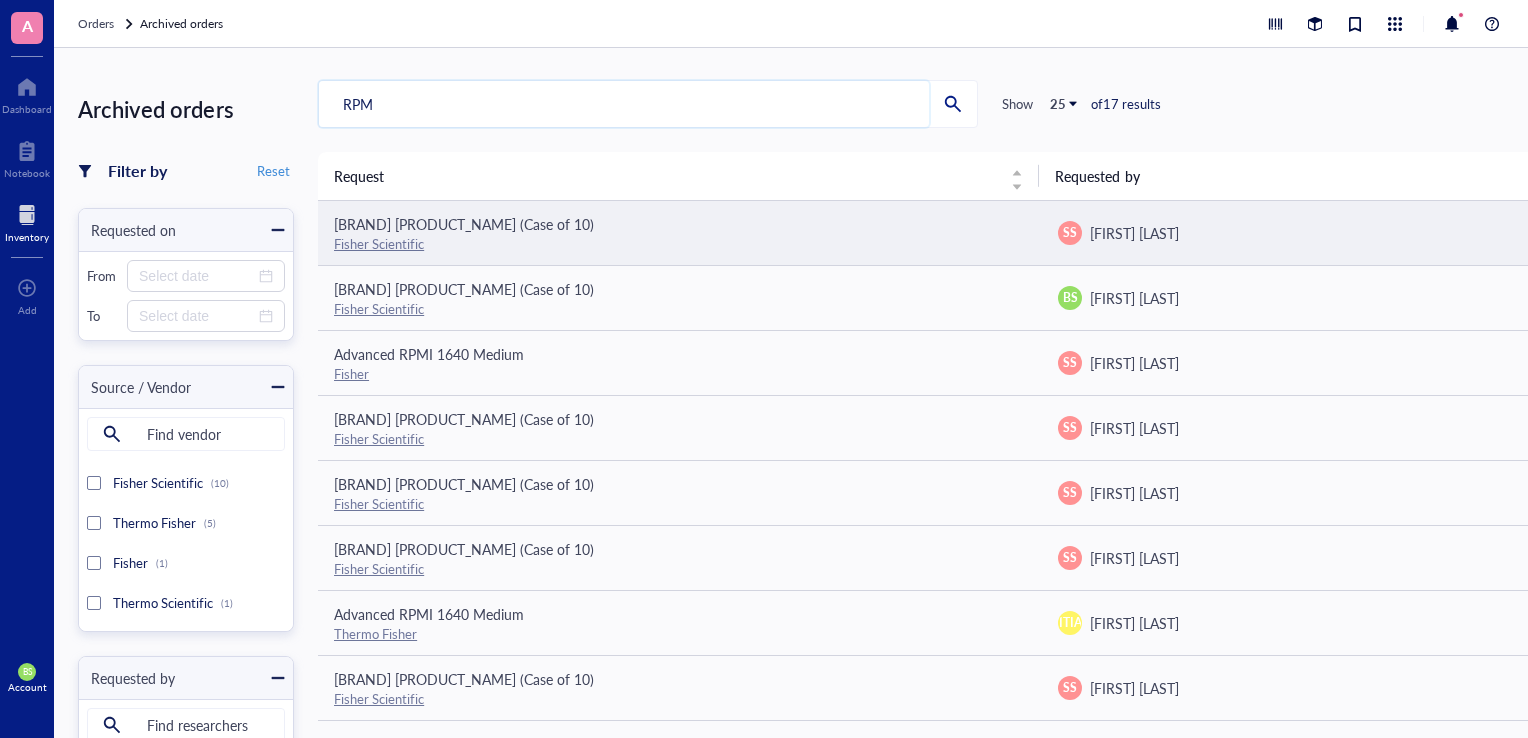 type on "RPM" 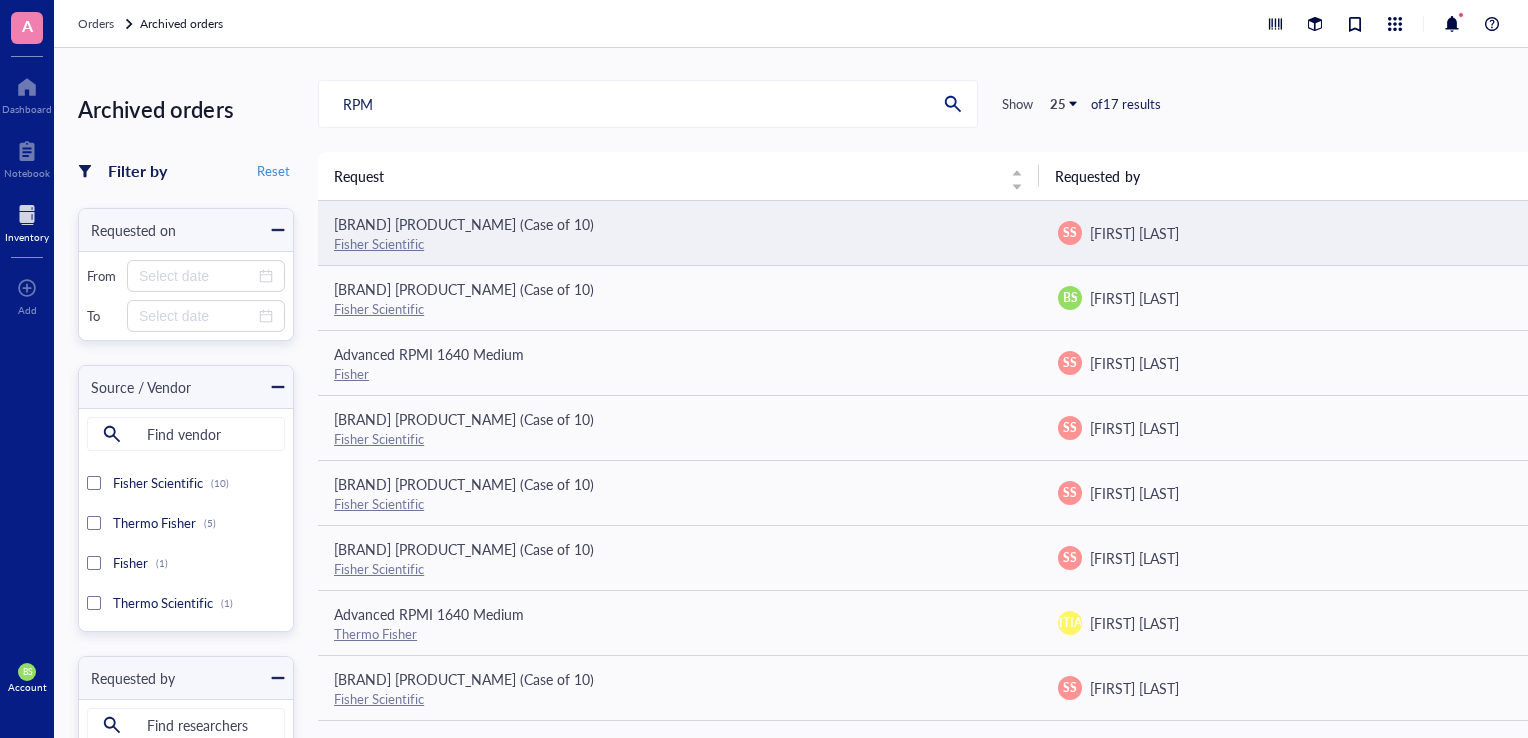 click on "[BRAND] [PRODUCT_NAME] (Case of 10)" at bounding box center [464, 224] 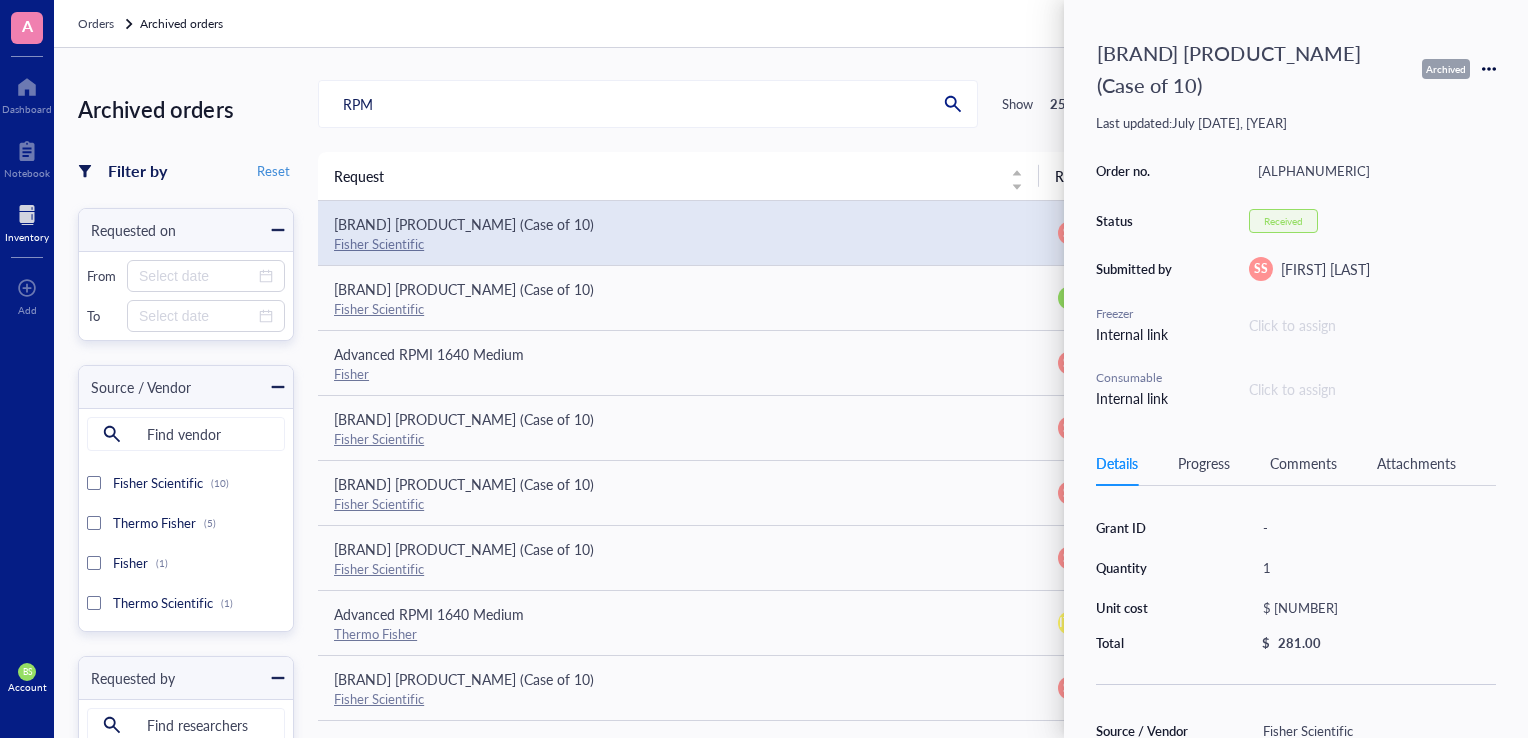 click 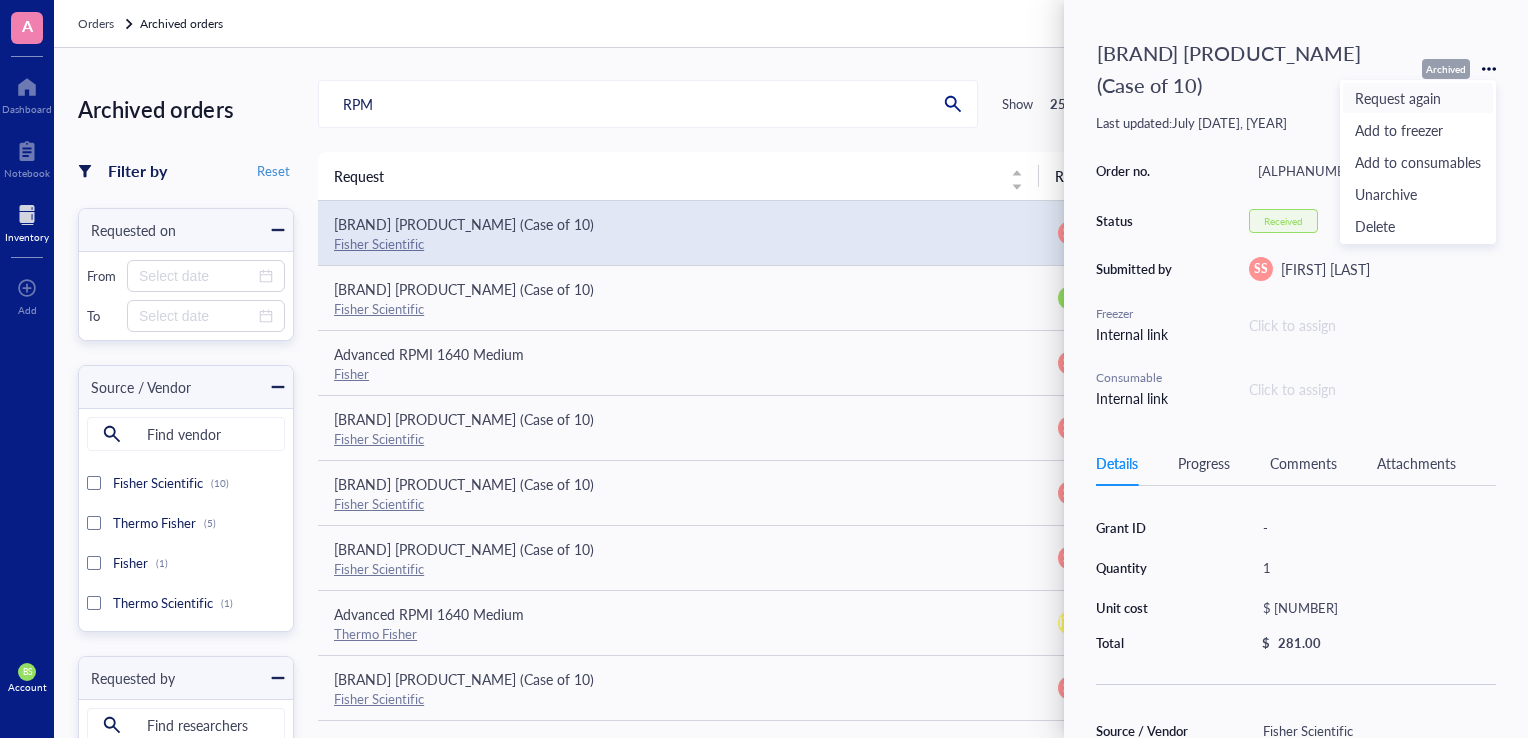 click on "Request again" at bounding box center [1418, 98] 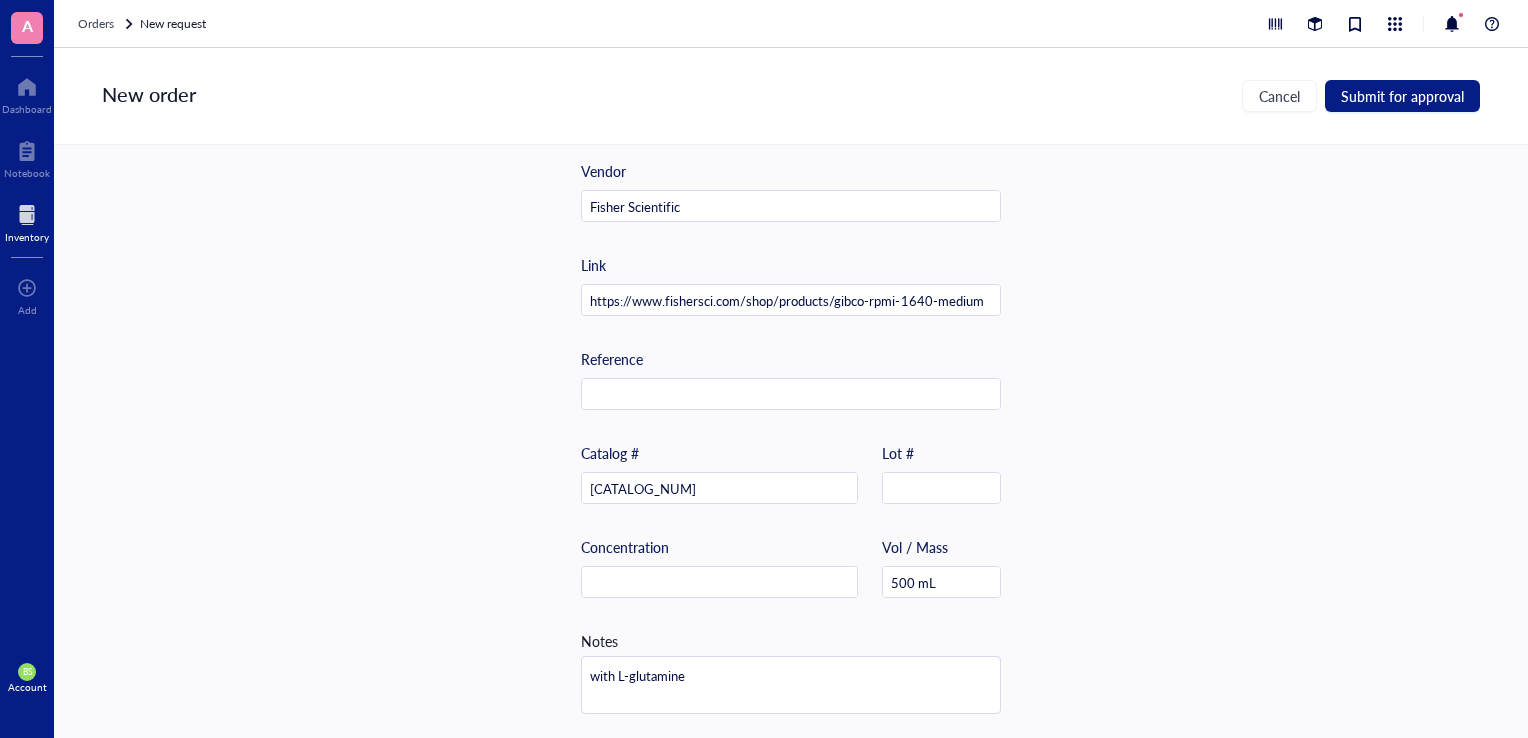 scroll, scrollTop: 592, scrollLeft: 0, axis: vertical 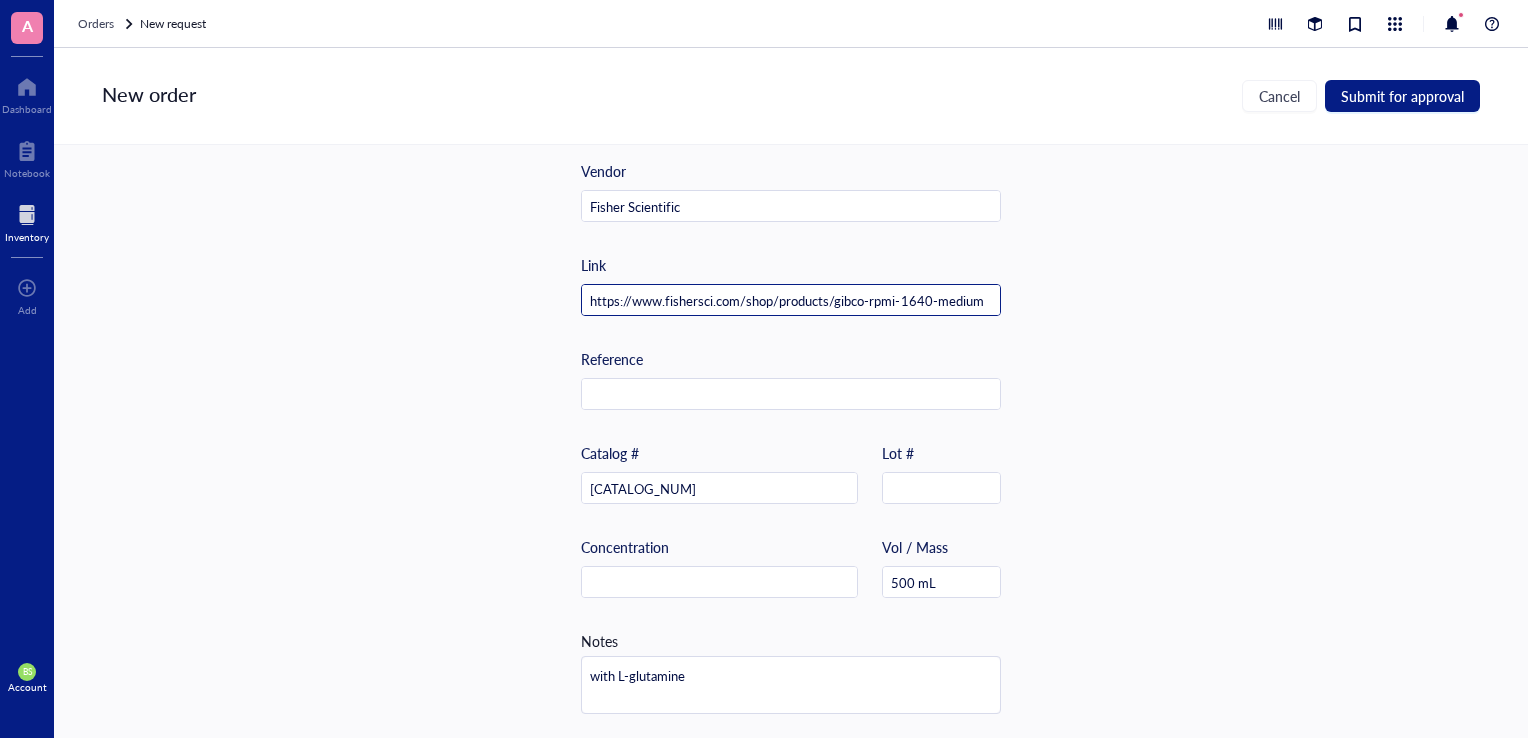 click on "https://www.fishersci.com/shop/products/gibco-rpmi-1640-medium-41/11875119" at bounding box center [791, 301] 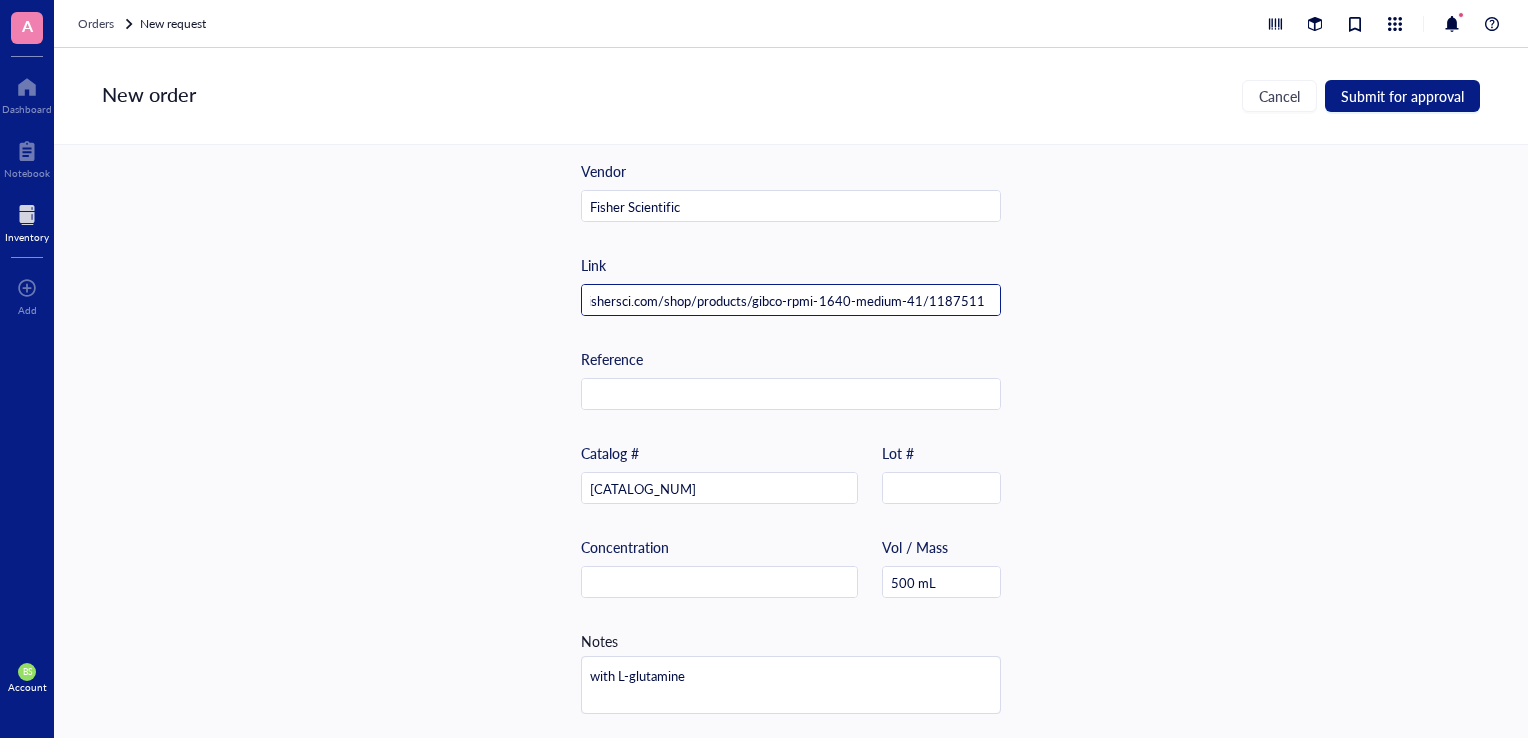 drag, startPoint x: 585, startPoint y: 294, endPoint x: 1041, endPoint y: 293, distance: 456.0011 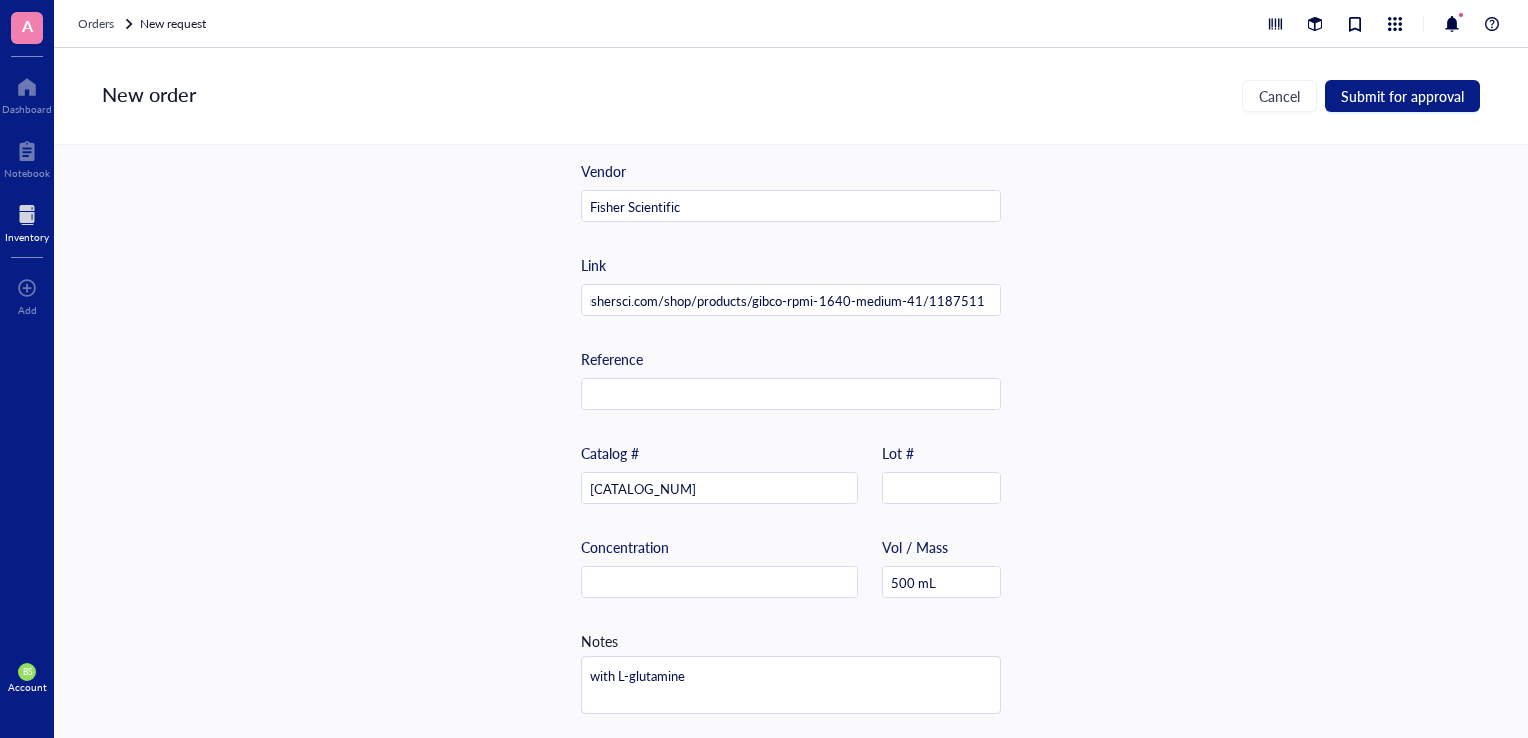 scroll, scrollTop: 0, scrollLeft: 0, axis: both 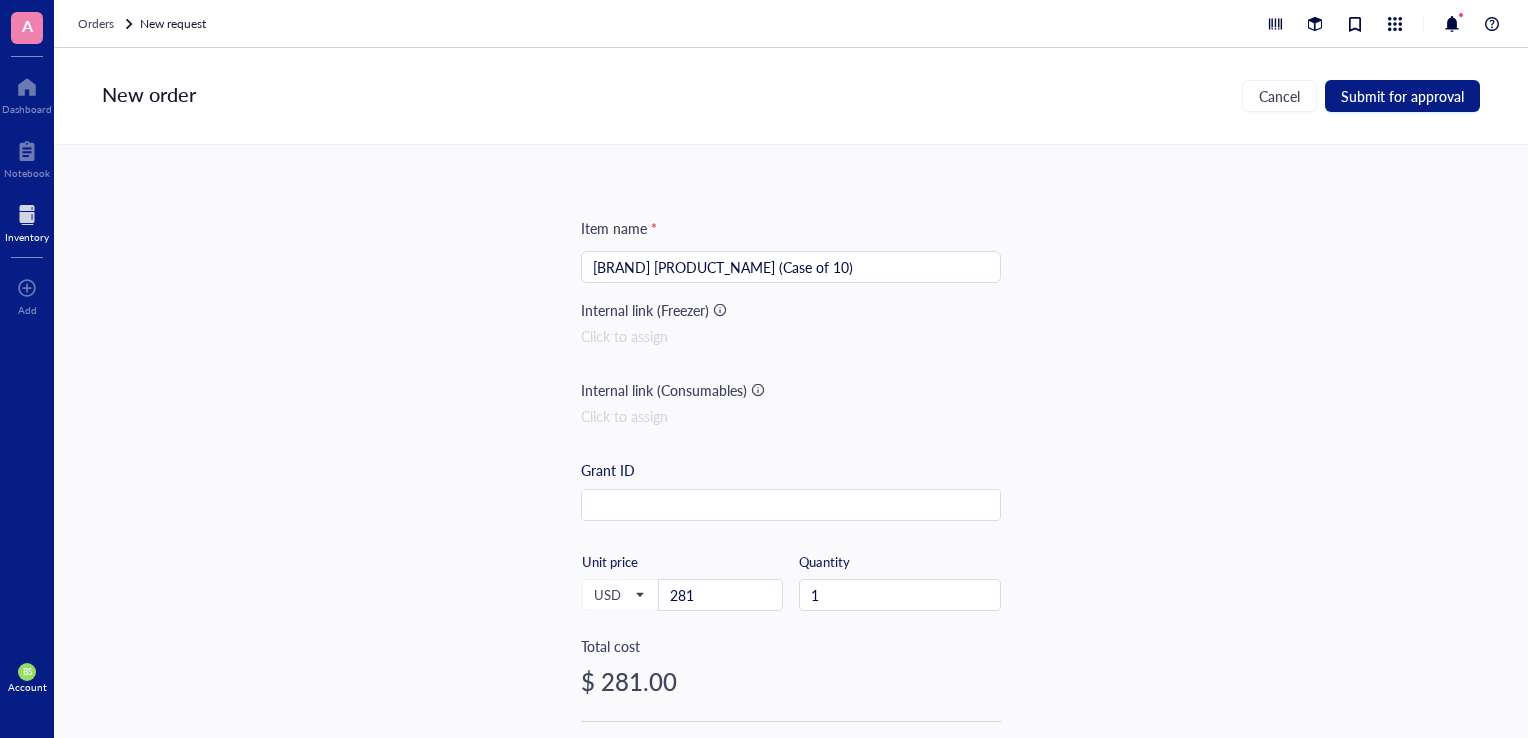 type 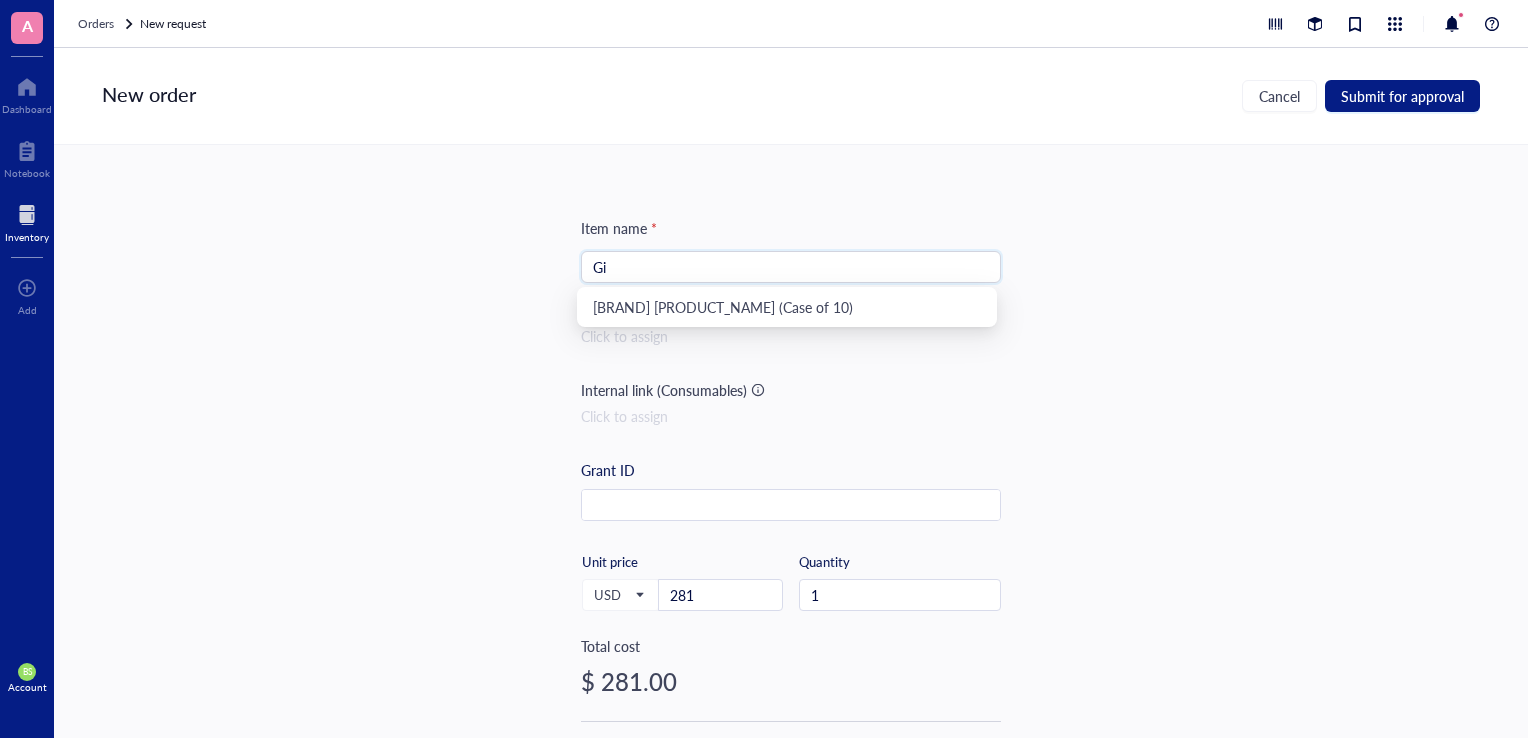 type on "G" 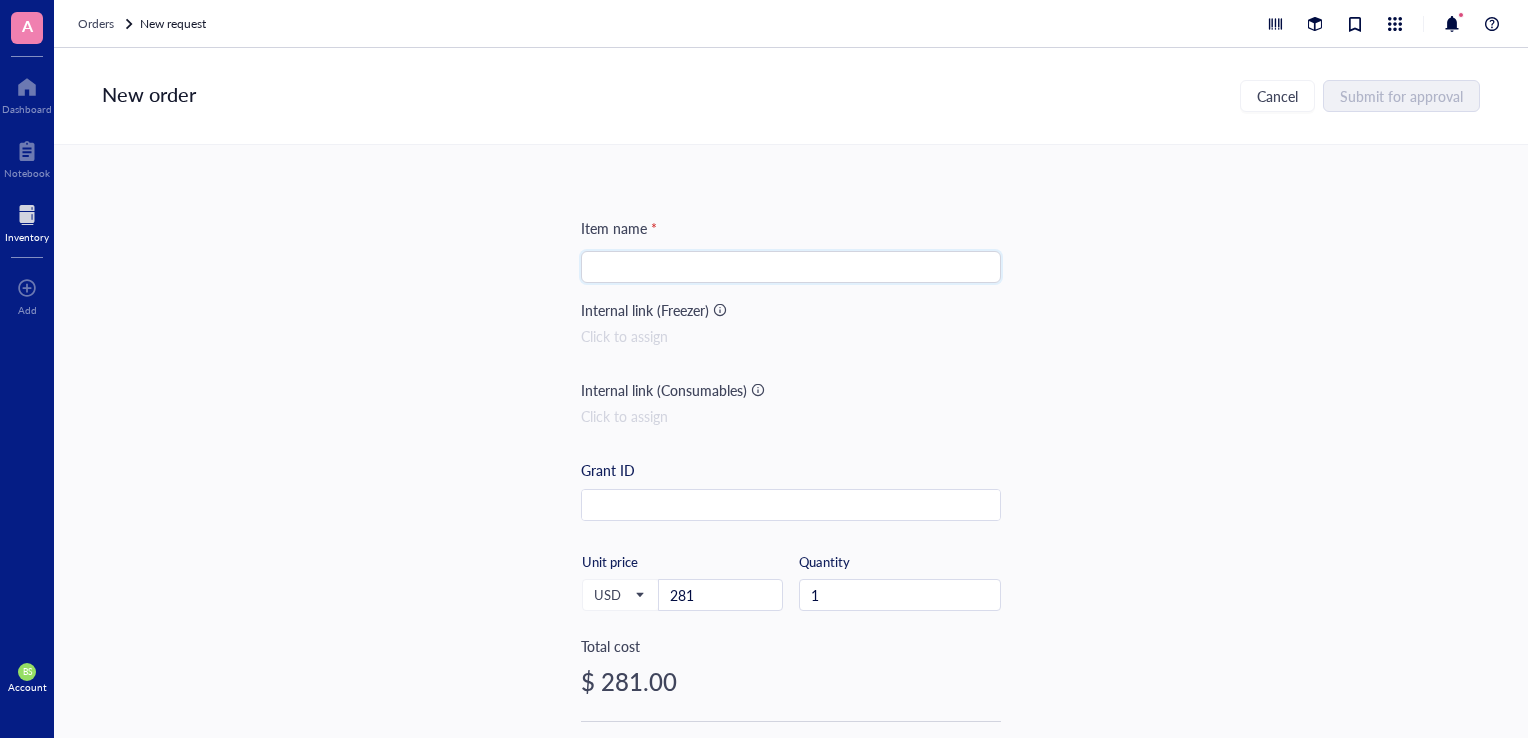 paste on "Gibco™ RPMI 1640 Medium GREENER_CHOICE 6 x 1000 mL" 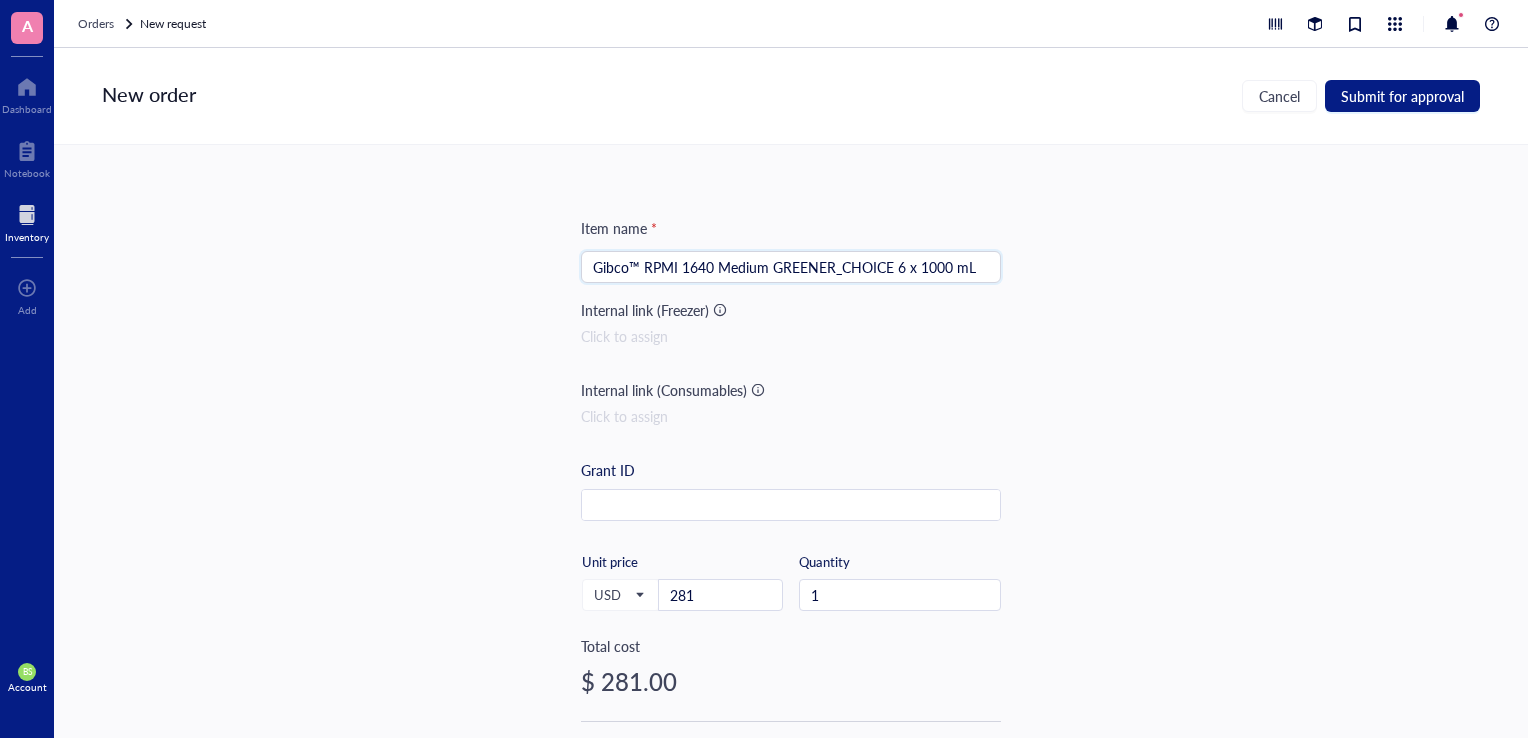 drag, startPoint x: 767, startPoint y: 266, endPoint x: 888, endPoint y: 275, distance: 121.33425 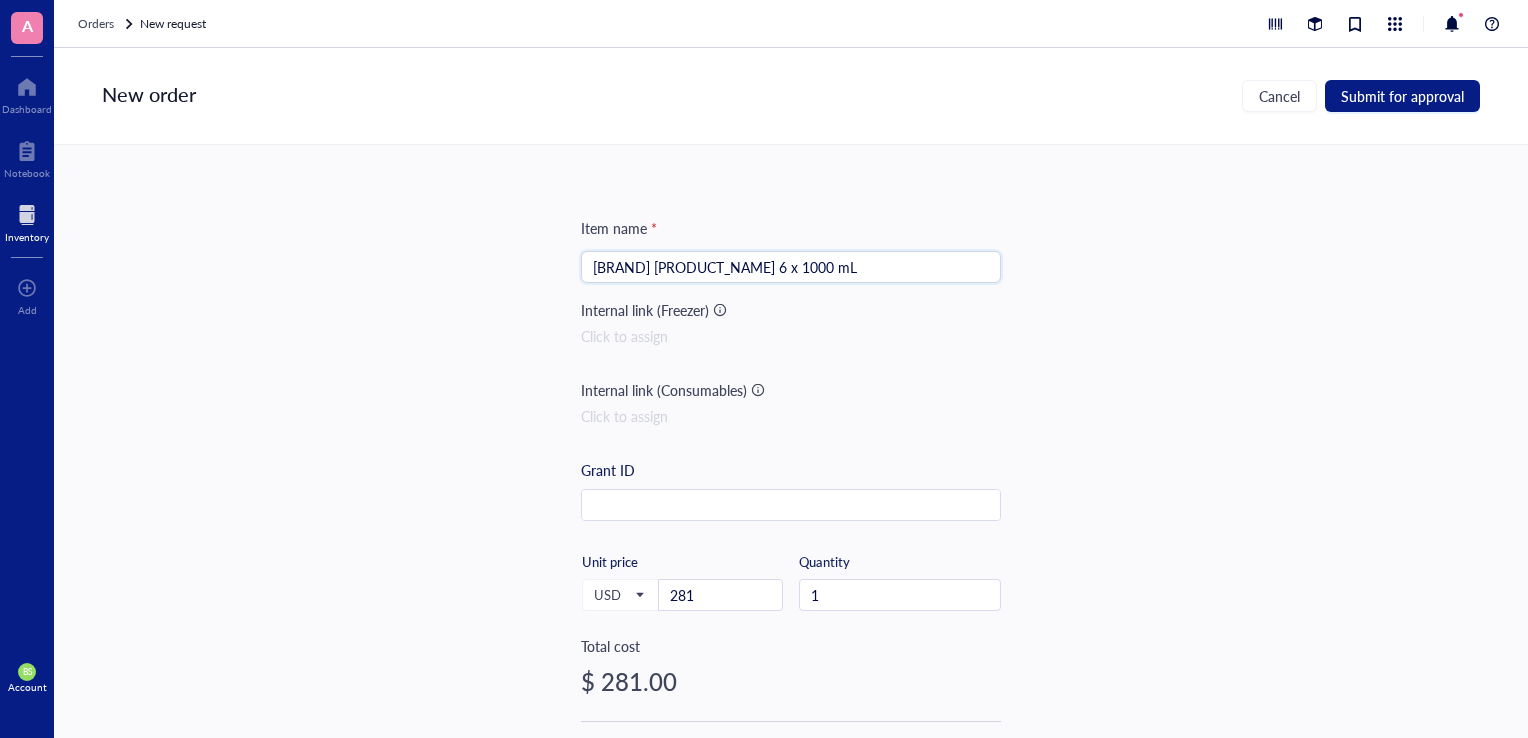 type on "[BRAND] [PRODUCT_NAME] 6 x 1000 mL" 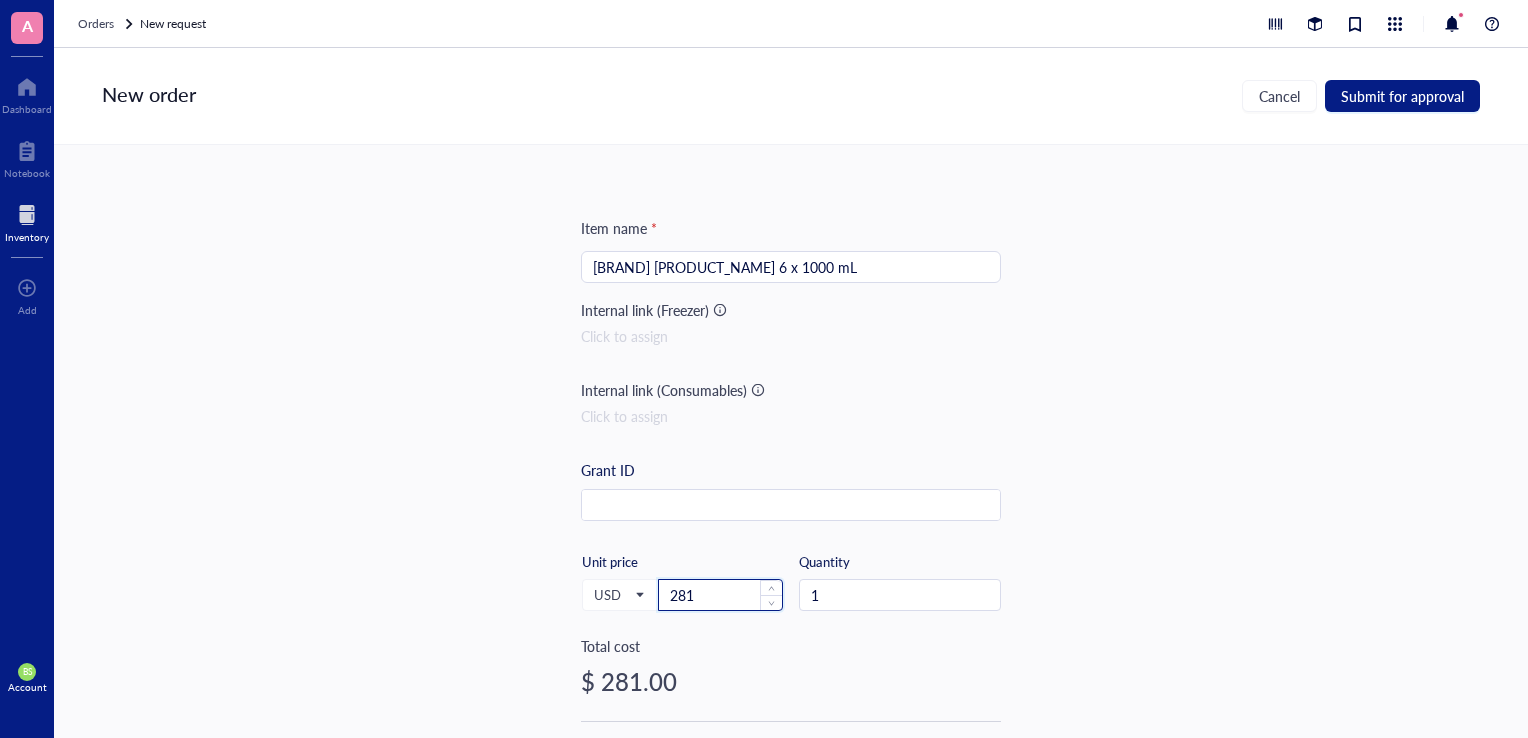 click on "281" at bounding box center (720, 595) 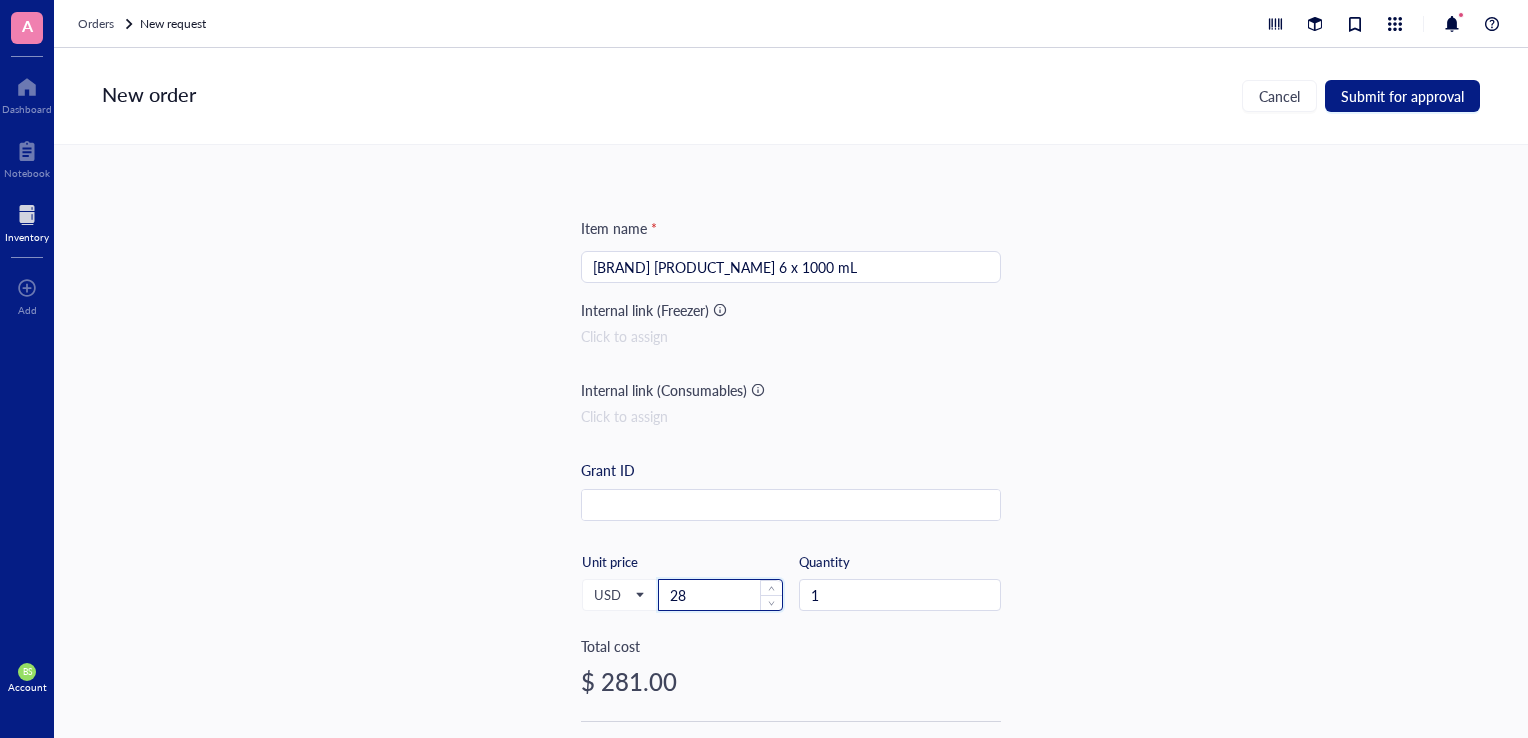 type on "2" 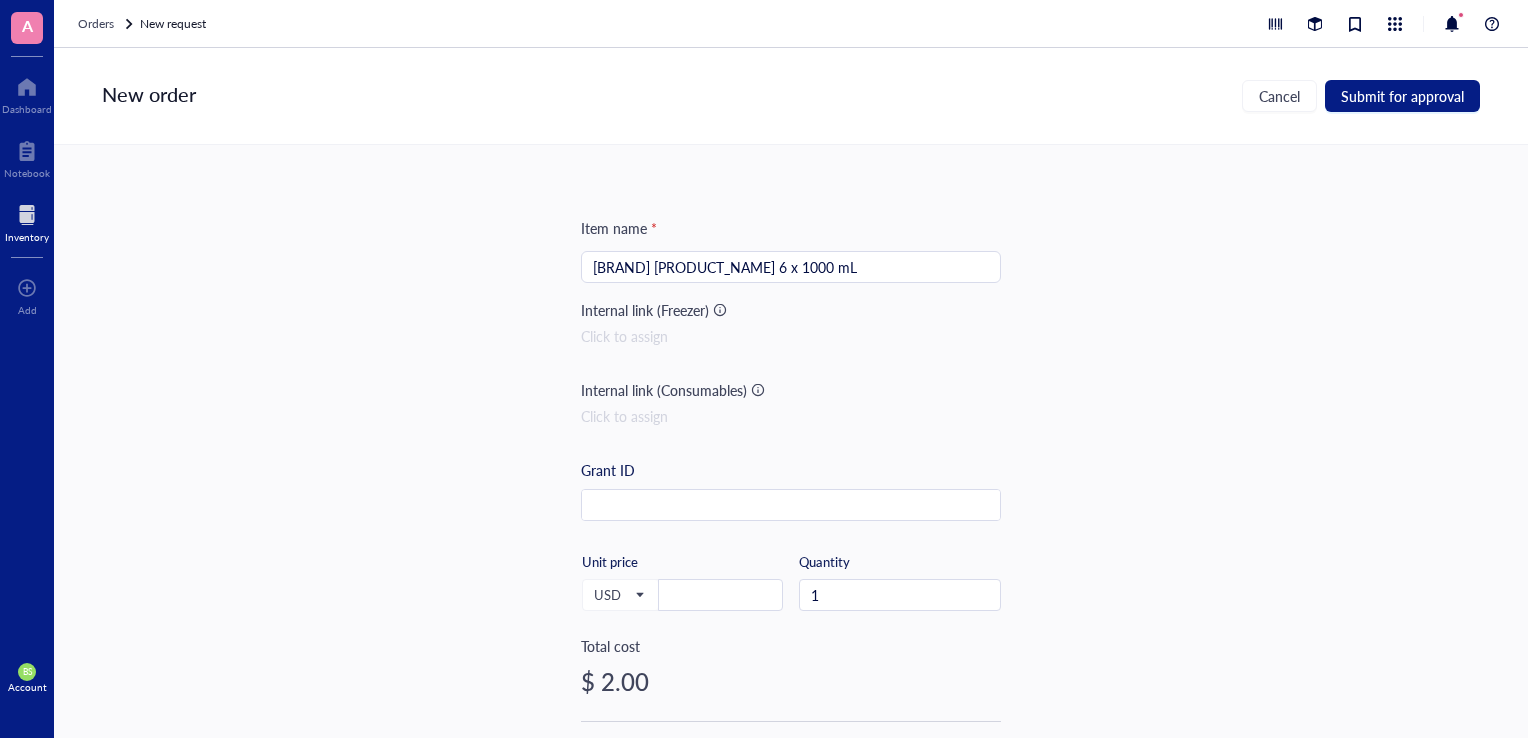 type on "2" 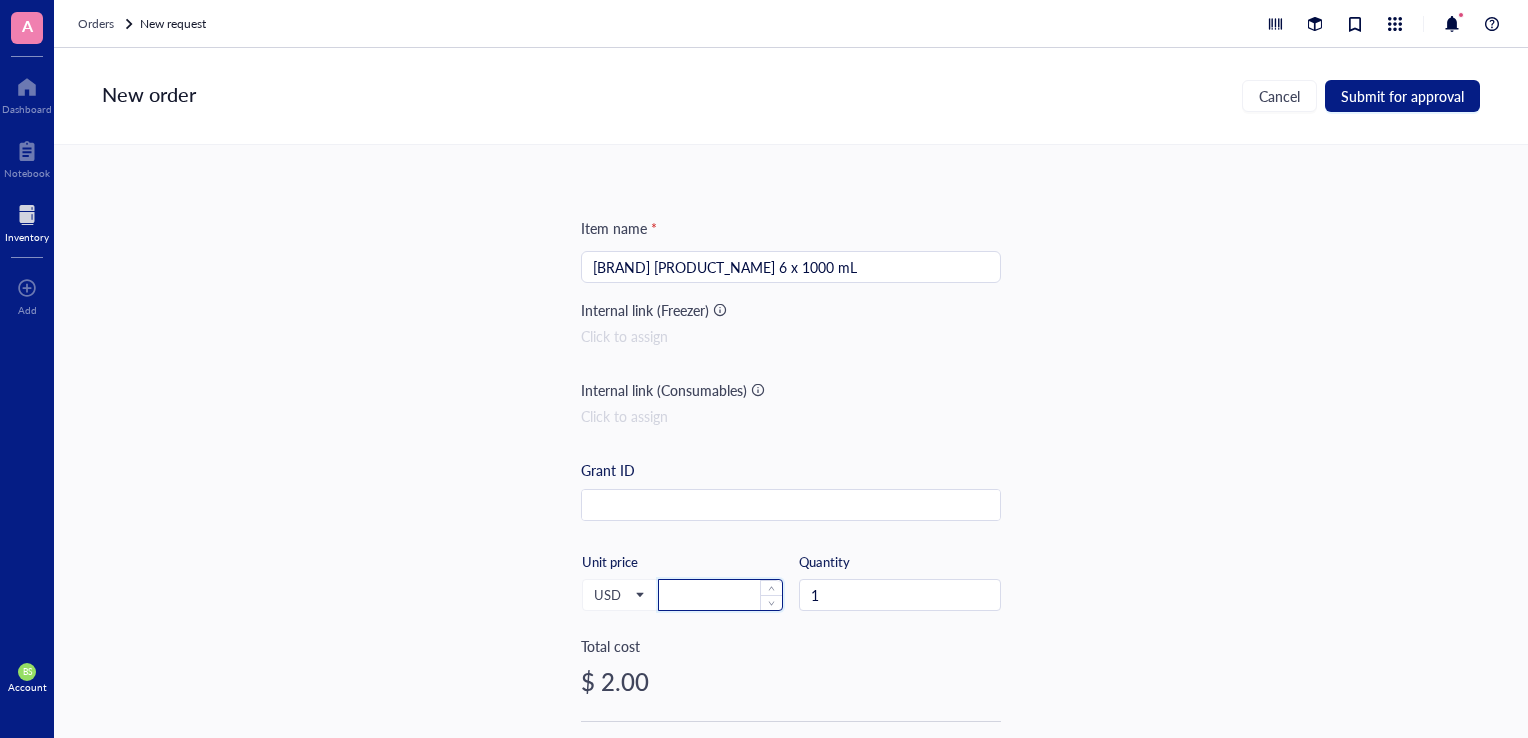 paste on "309.00" 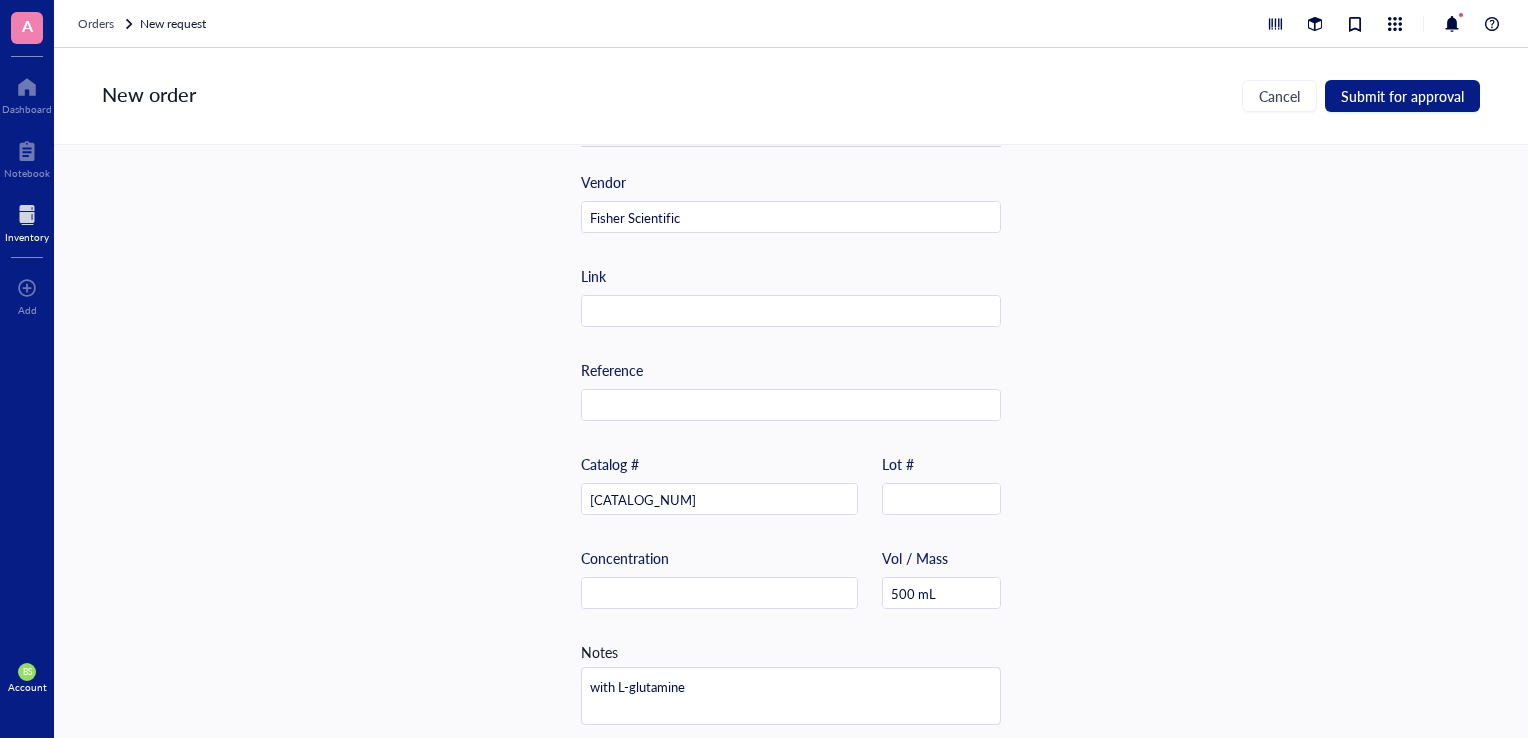 scroll, scrollTop: 592, scrollLeft: 0, axis: vertical 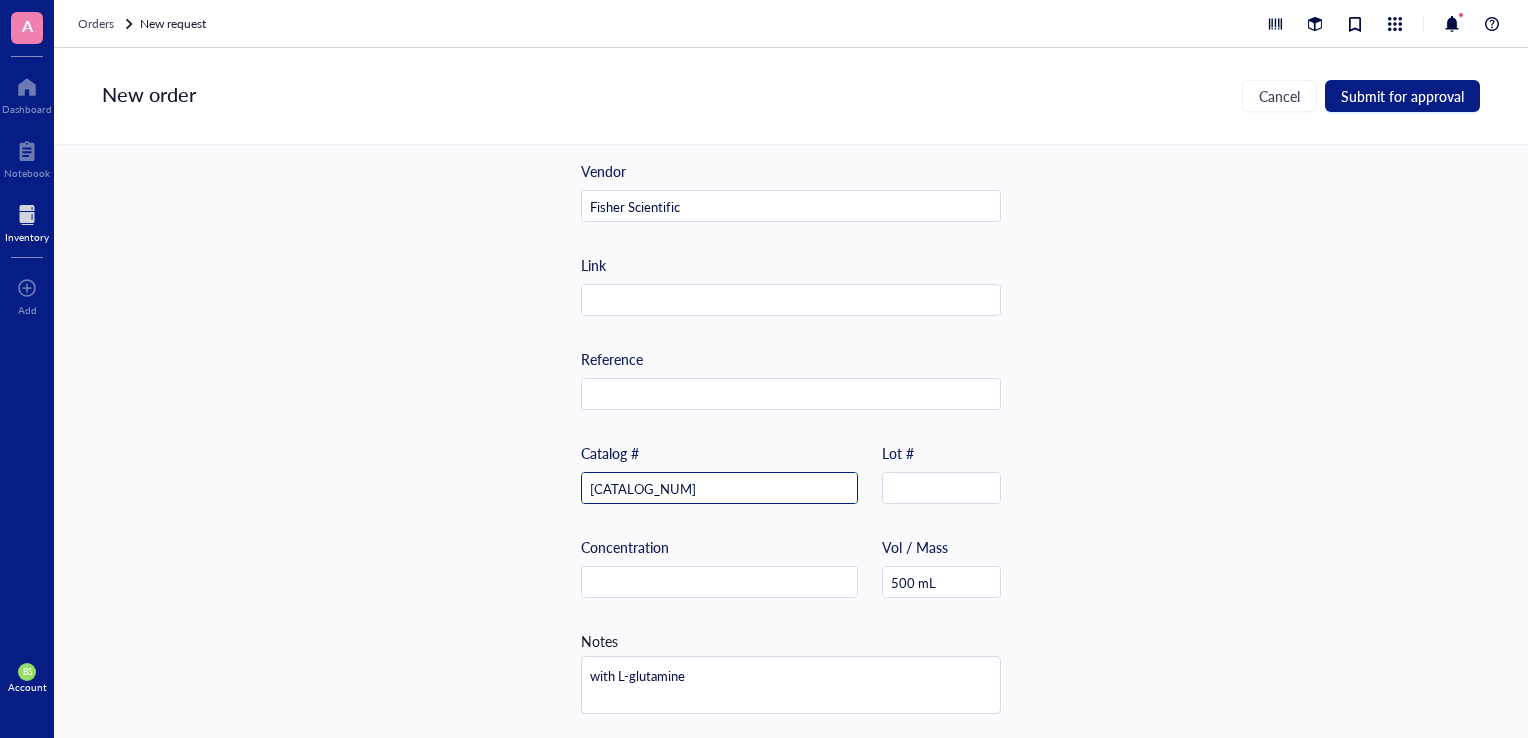 type on "[ORDER_ID]" 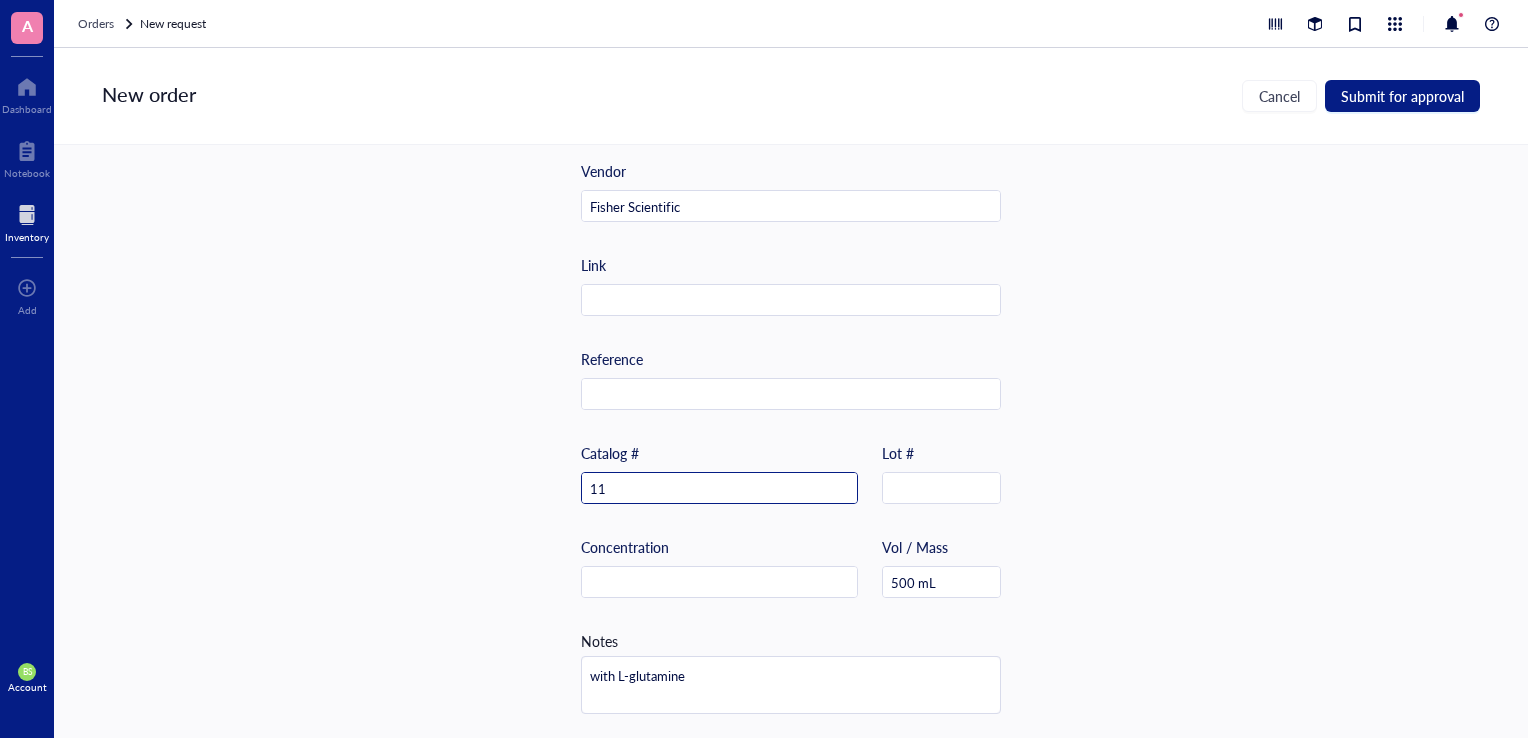 type on "1" 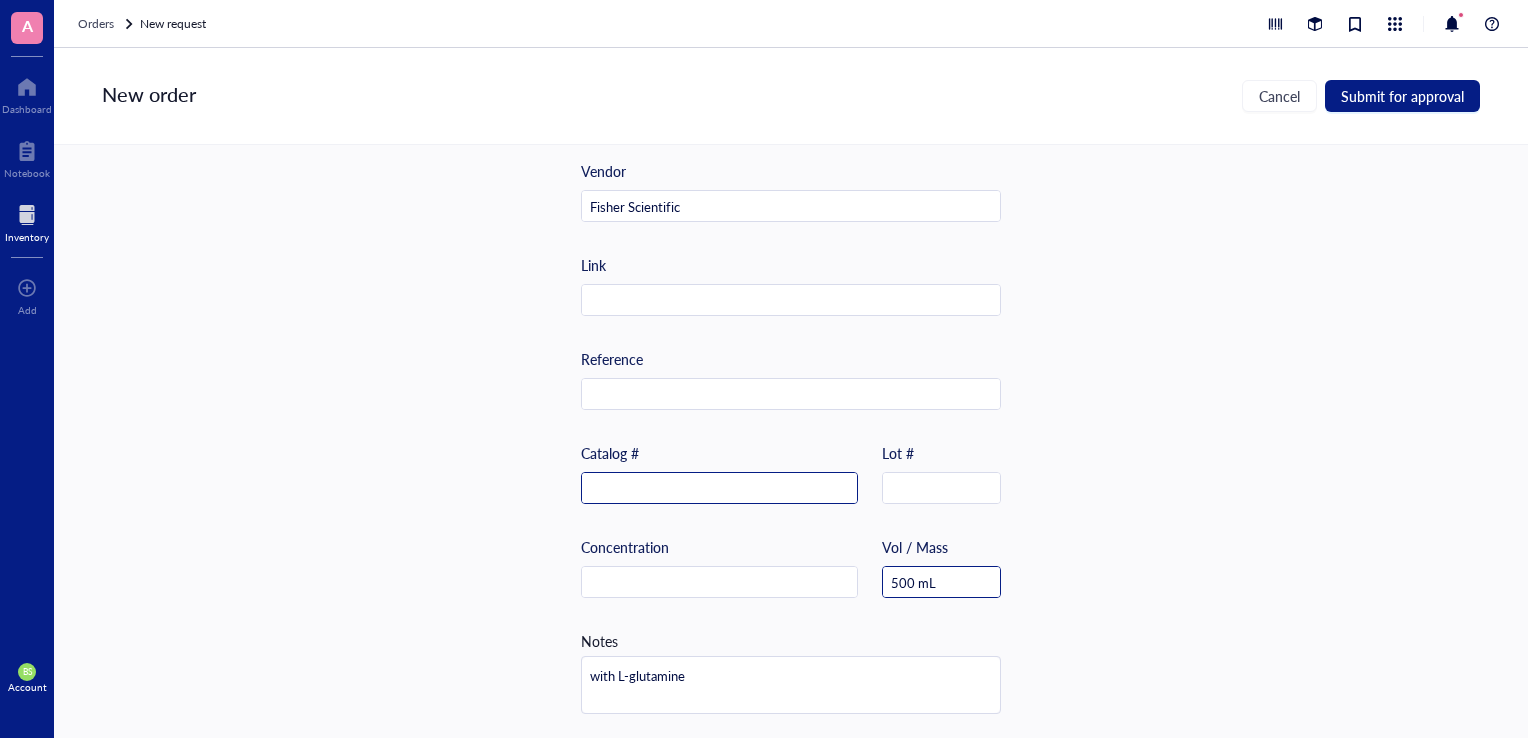 type 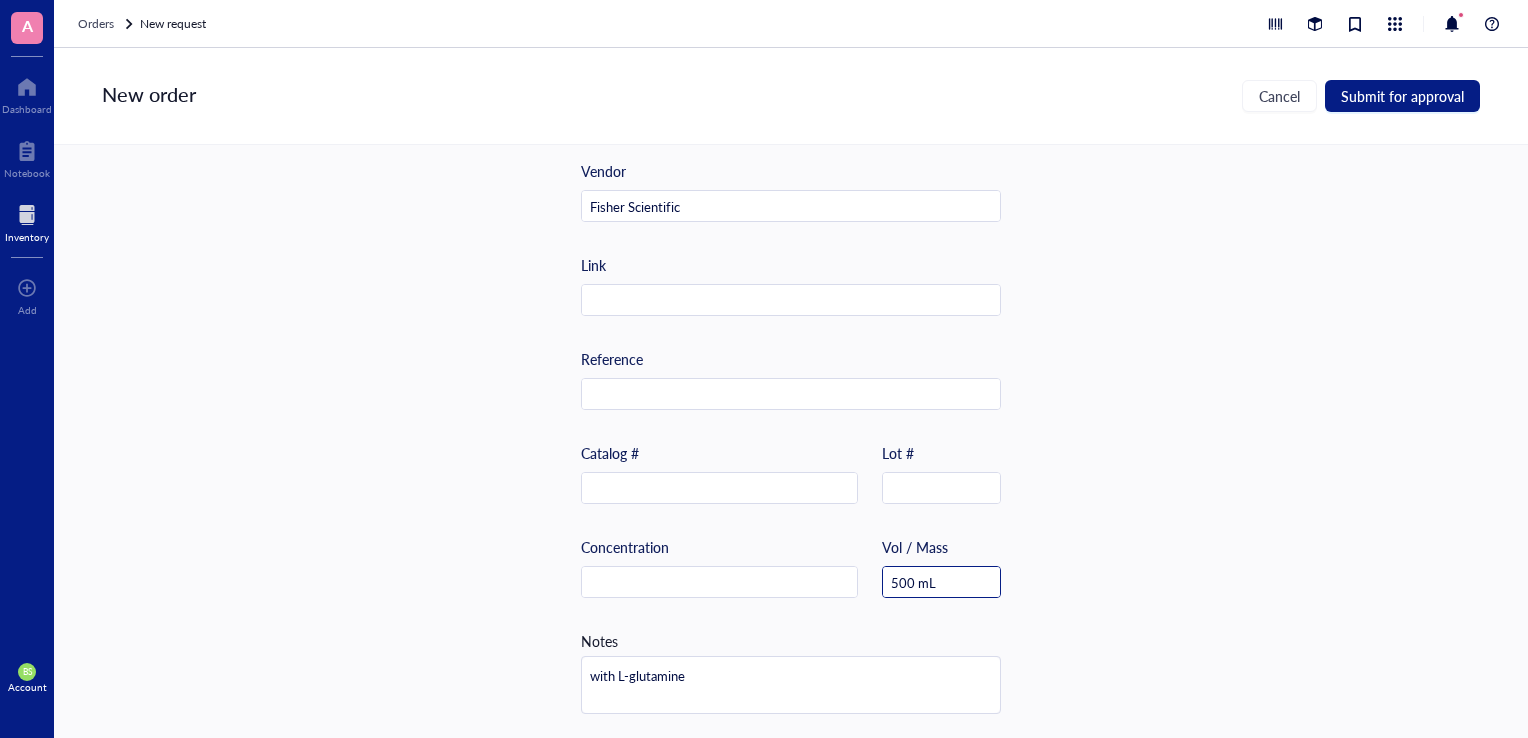 click on "500 mL" at bounding box center [941, 583] 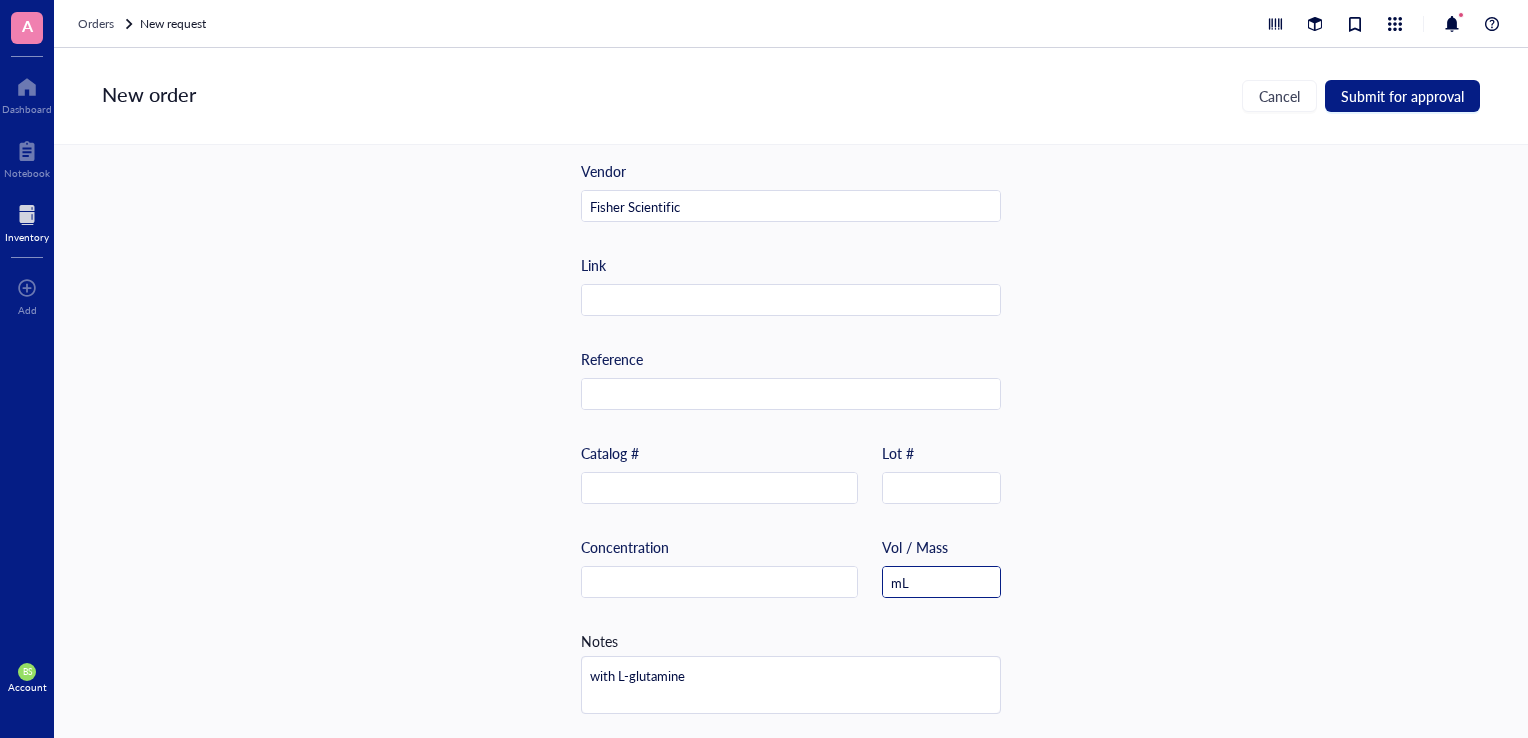 type on "m" 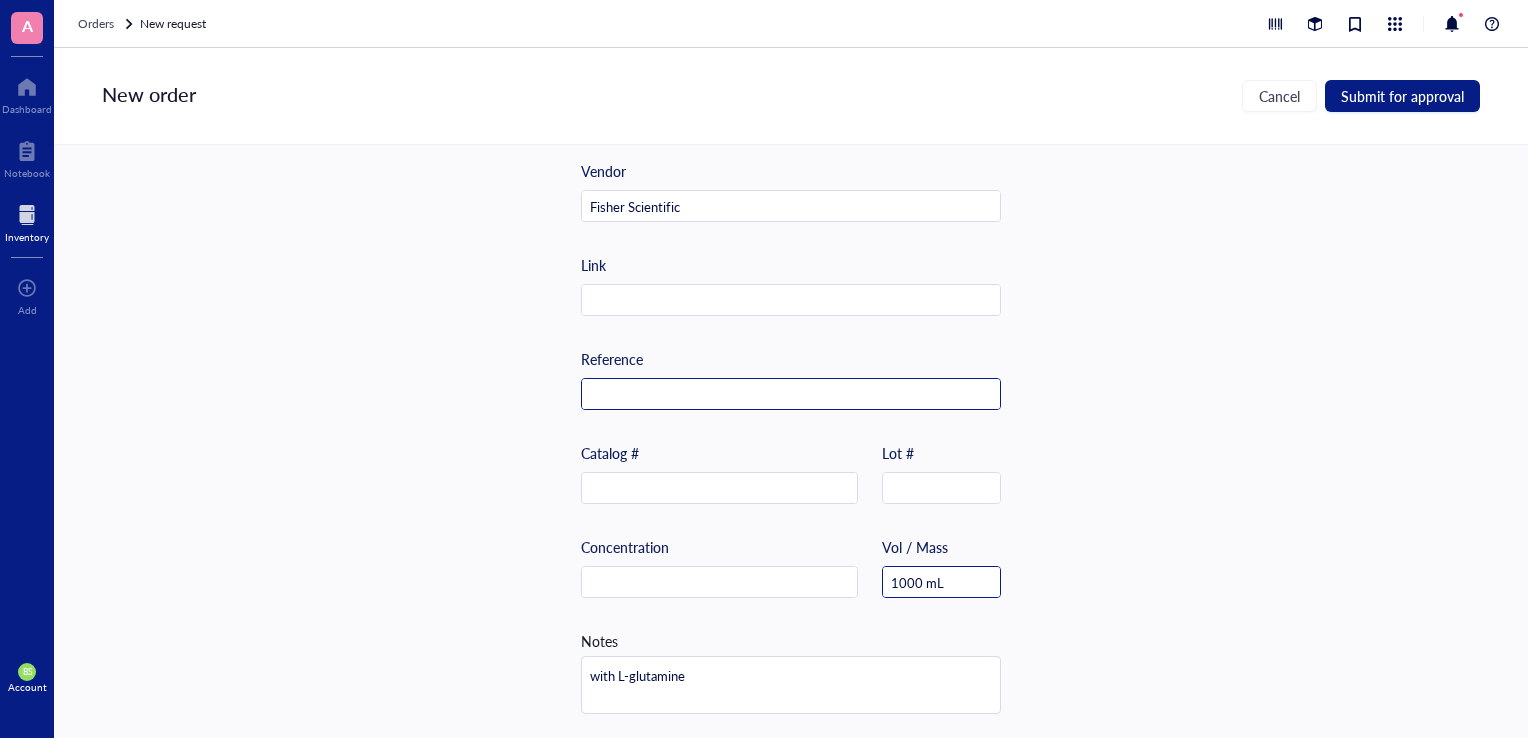type on "1000 mL" 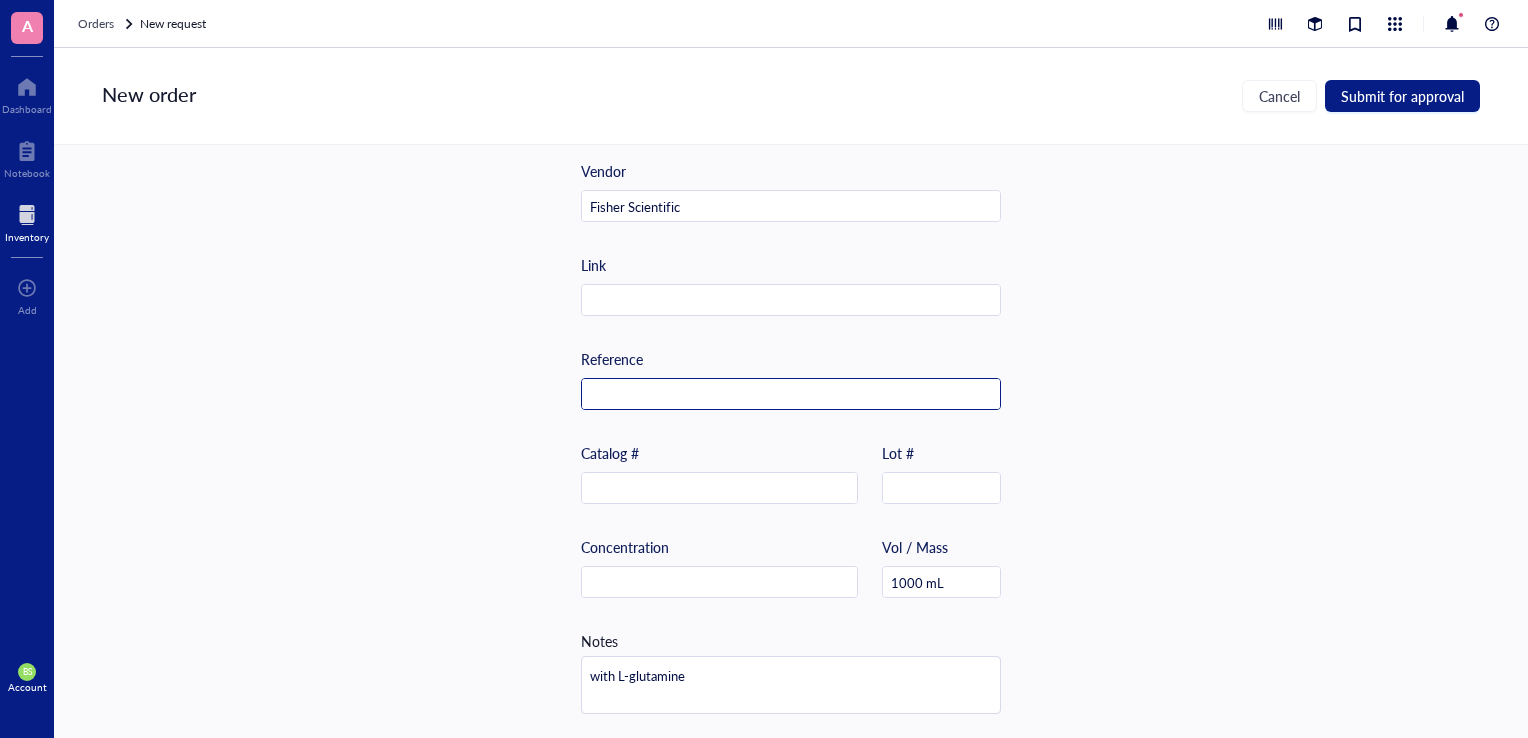 click at bounding box center (791, 395) 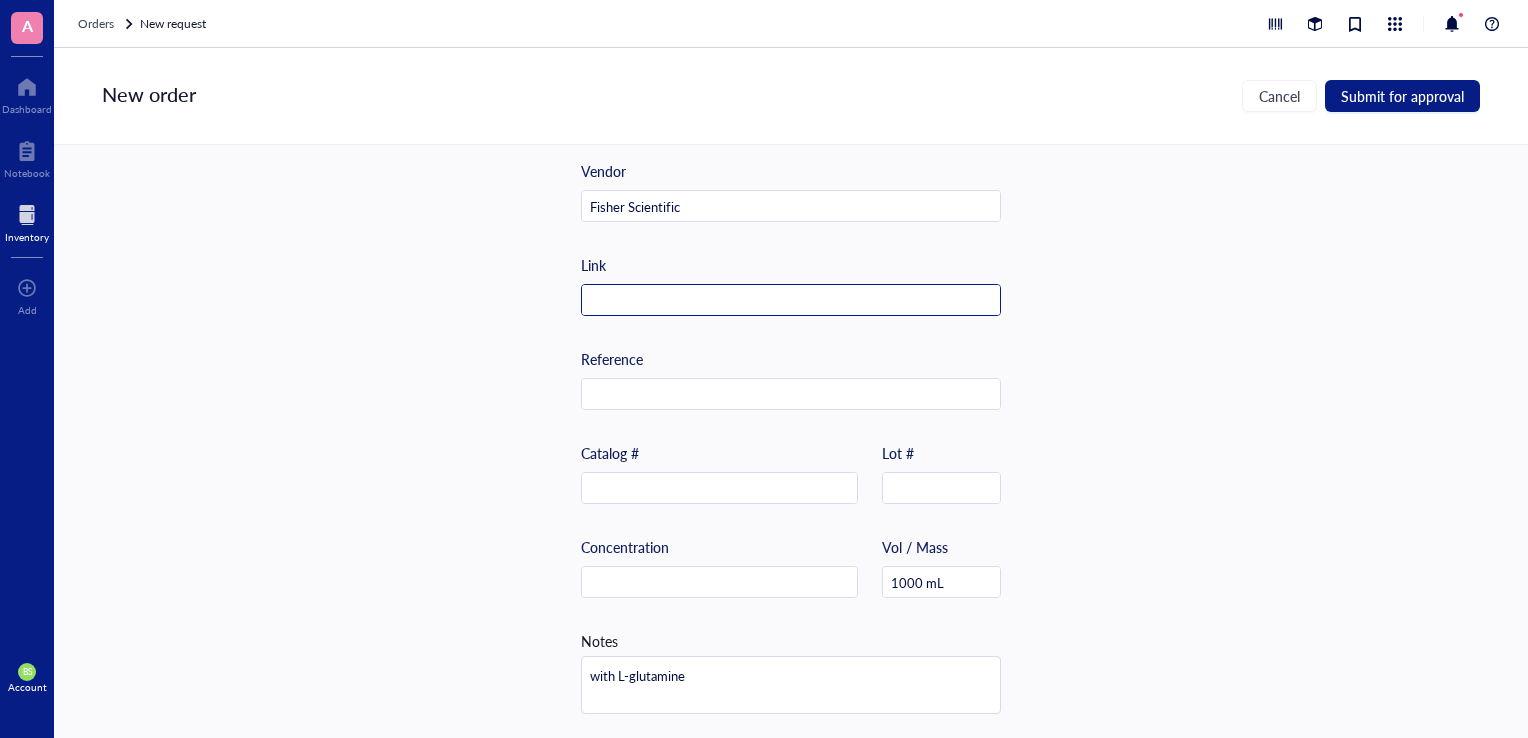 click at bounding box center (791, 301) 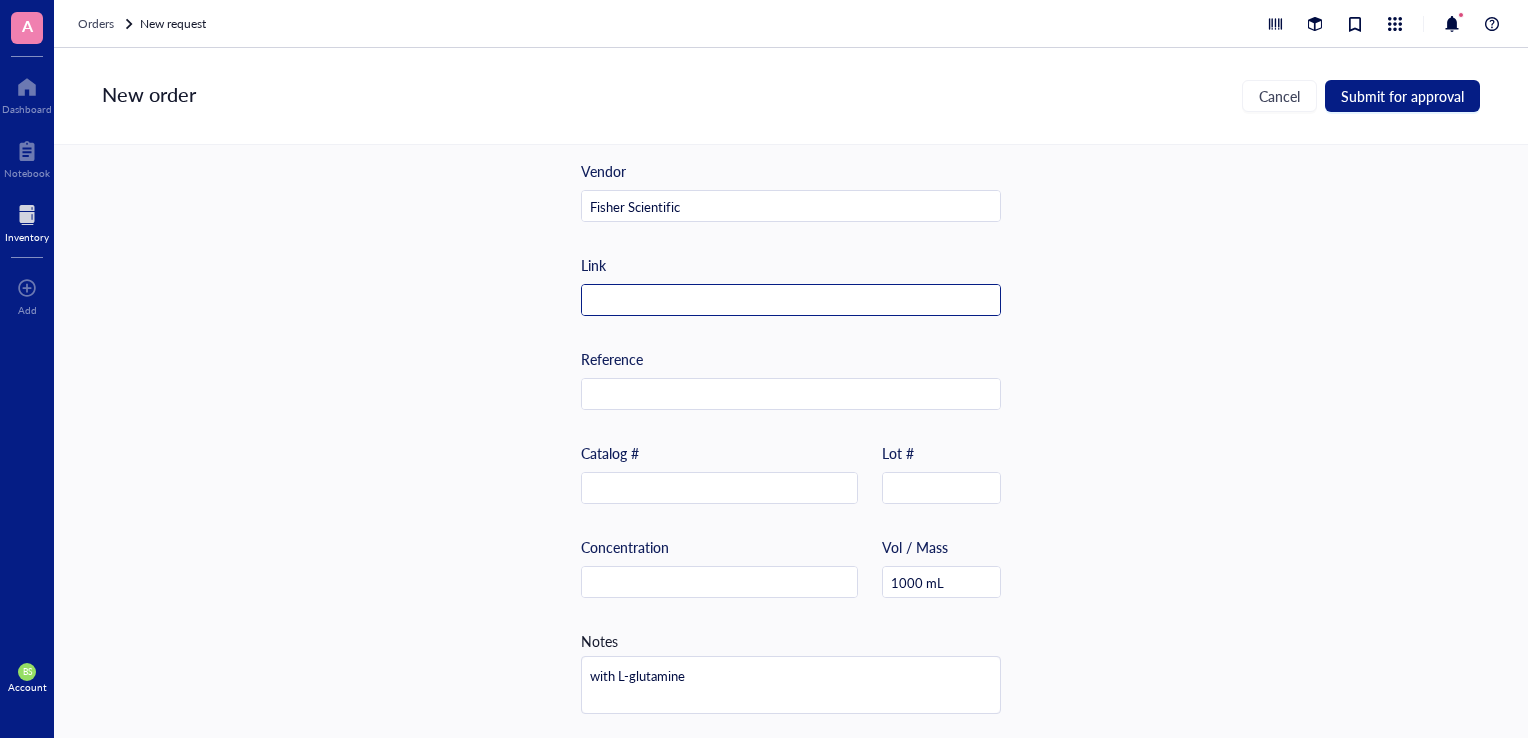 click at bounding box center [791, 301] 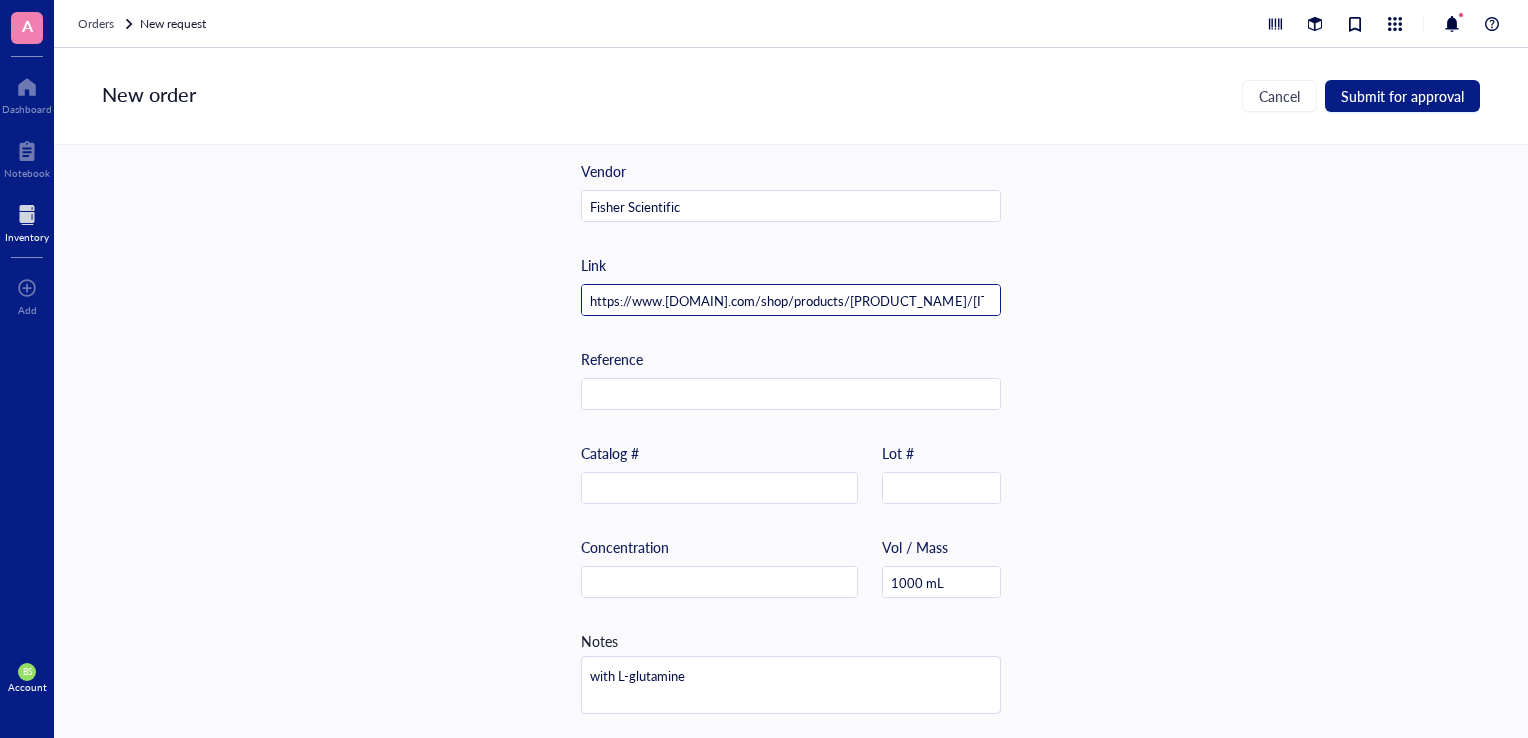 scroll, scrollTop: 0, scrollLeft: 82, axis: horizontal 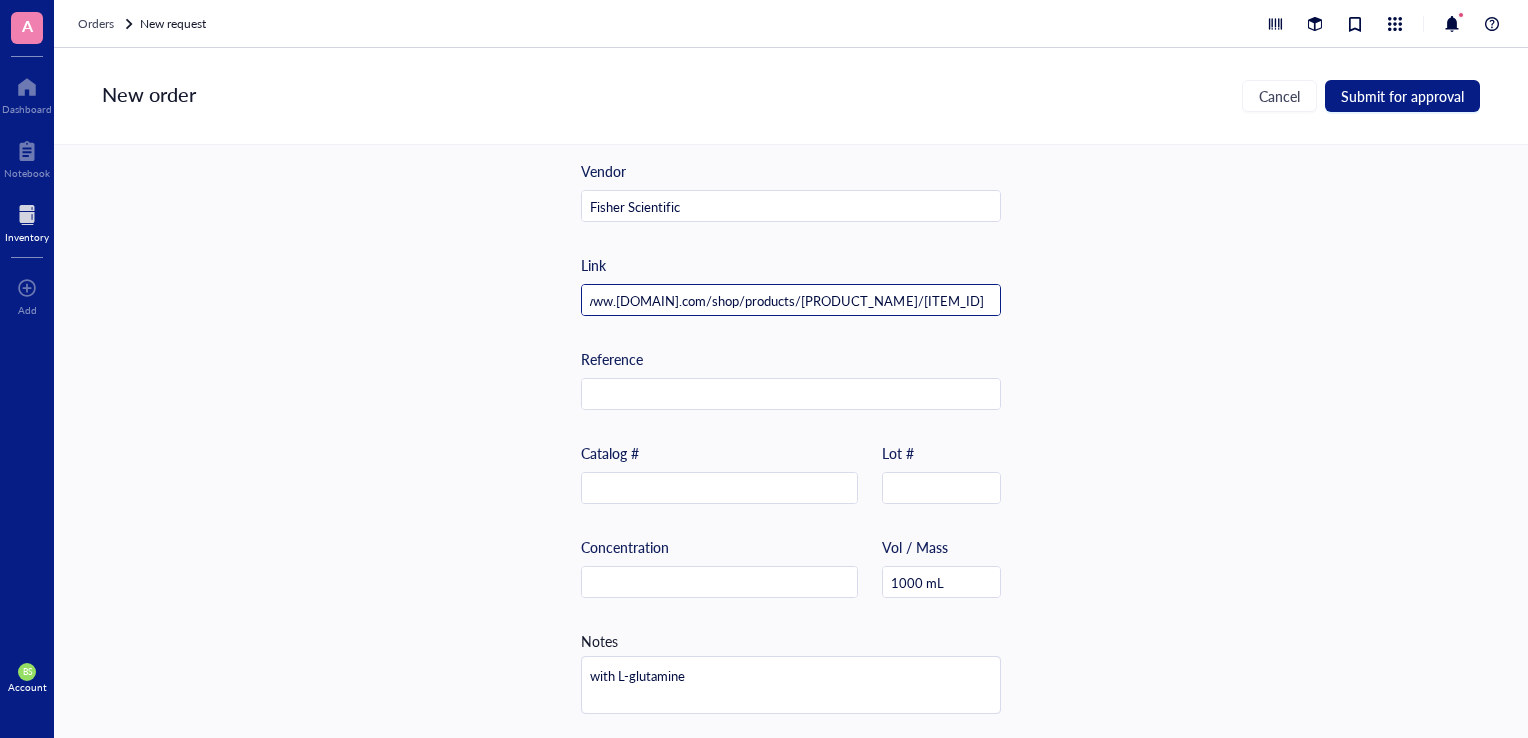 click on "https://www.[DOMAIN].com/shop/products/[PRODUCT_NAME]/[ITEM_ID]" at bounding box center [791, 301] 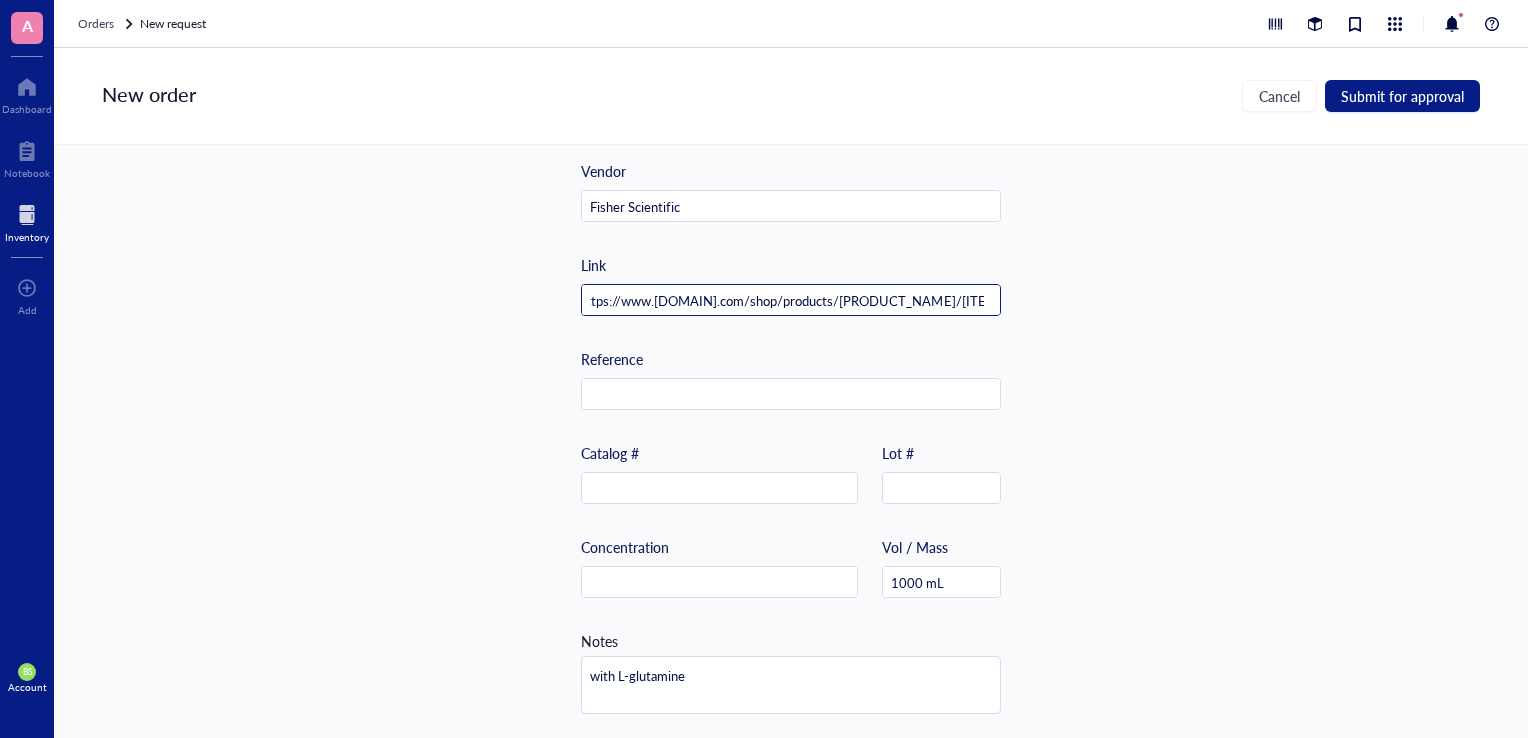 scroll, scrollTop: 0, scrollLeft: 0, axis: both 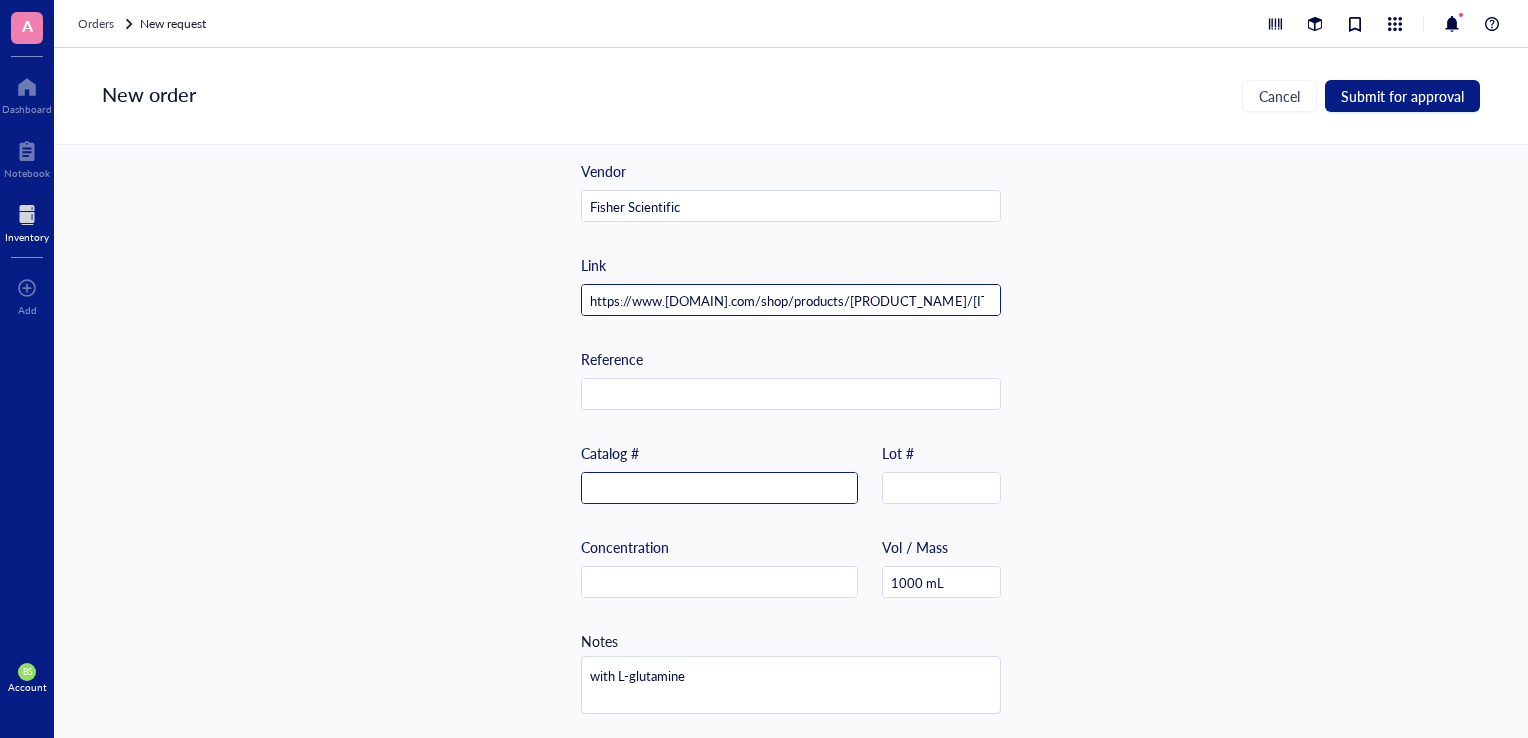 type on "https://www.[DOMAIN].com/shop/products/[PRODUCT_NAME]/[ITEM_ID]" 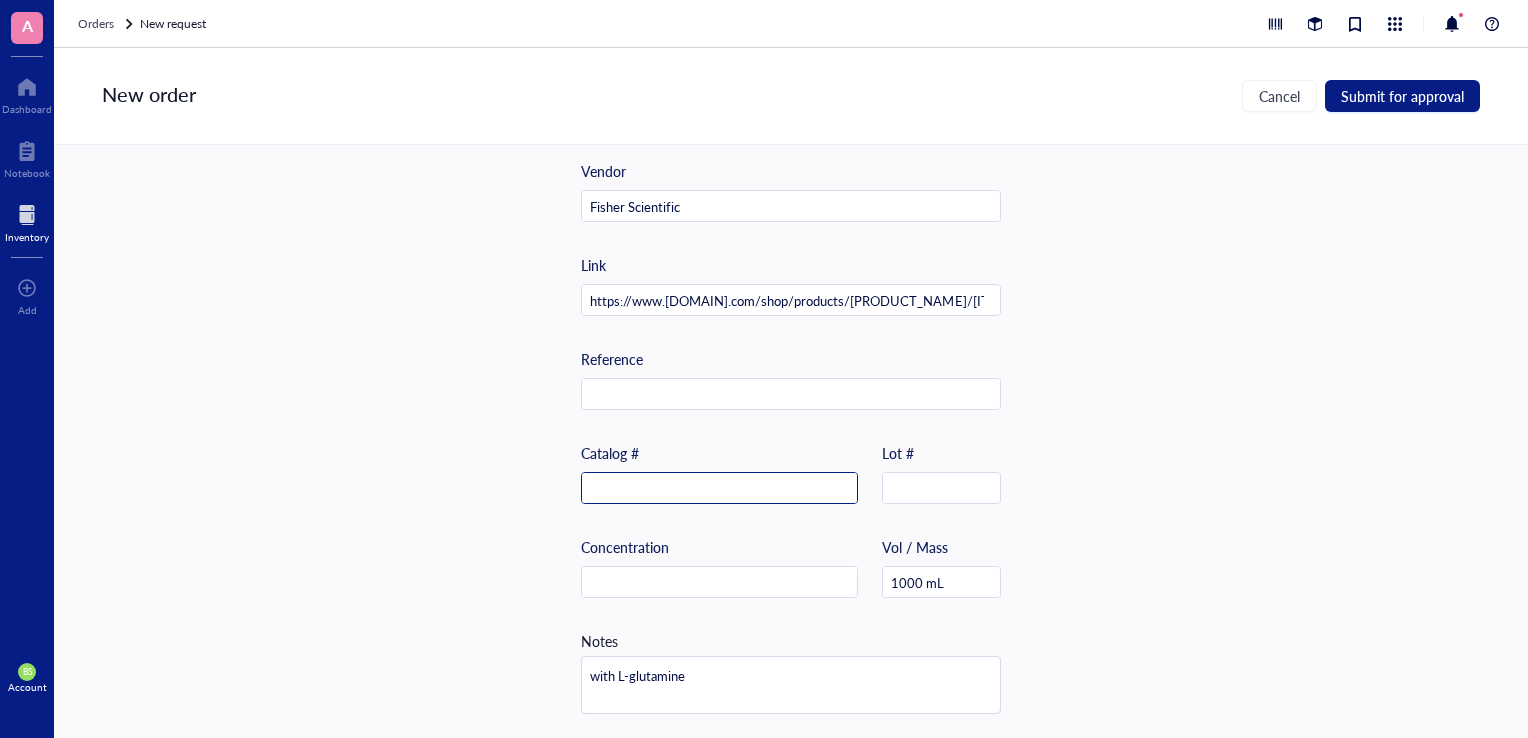 click at bounding box center (719, 489) 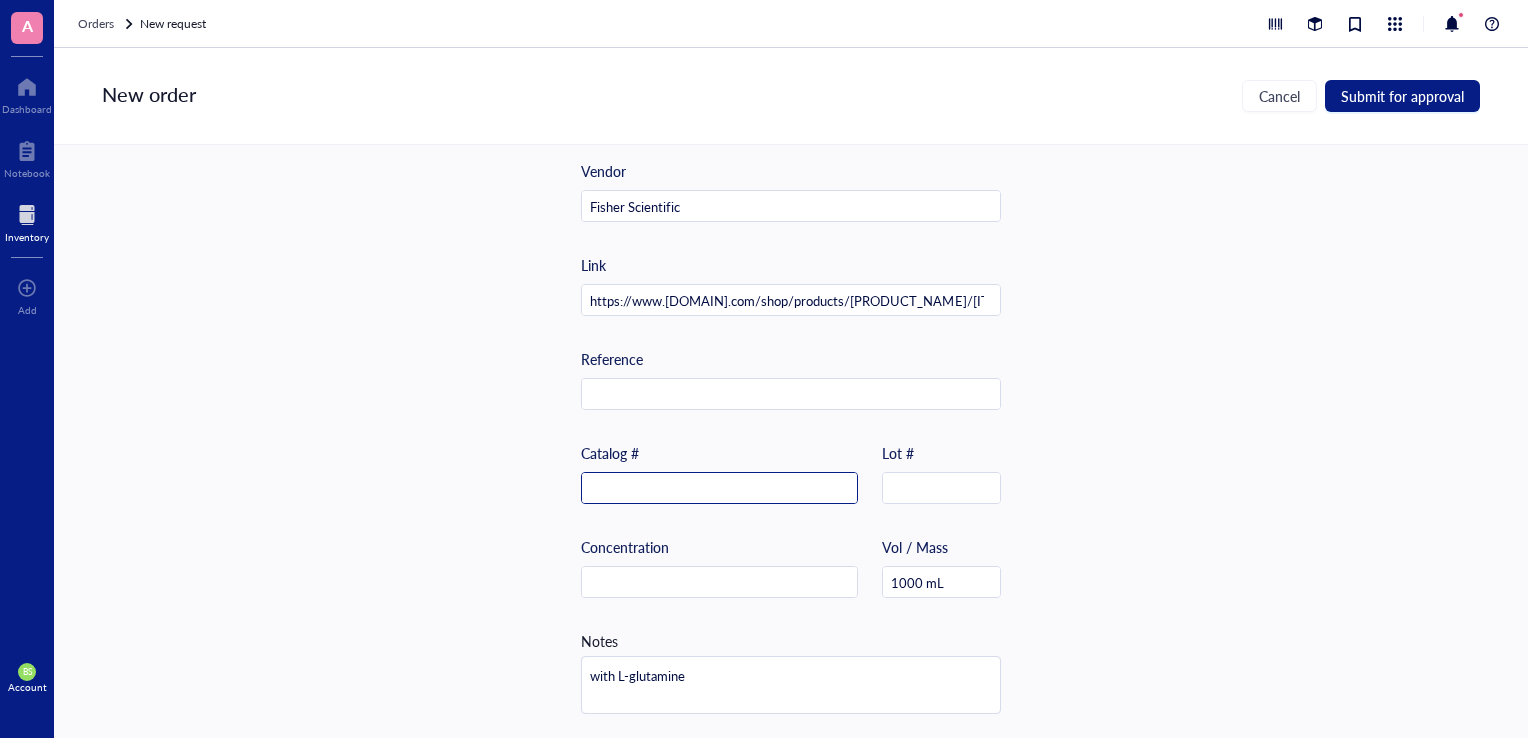 click at bounding box center (719, 489) 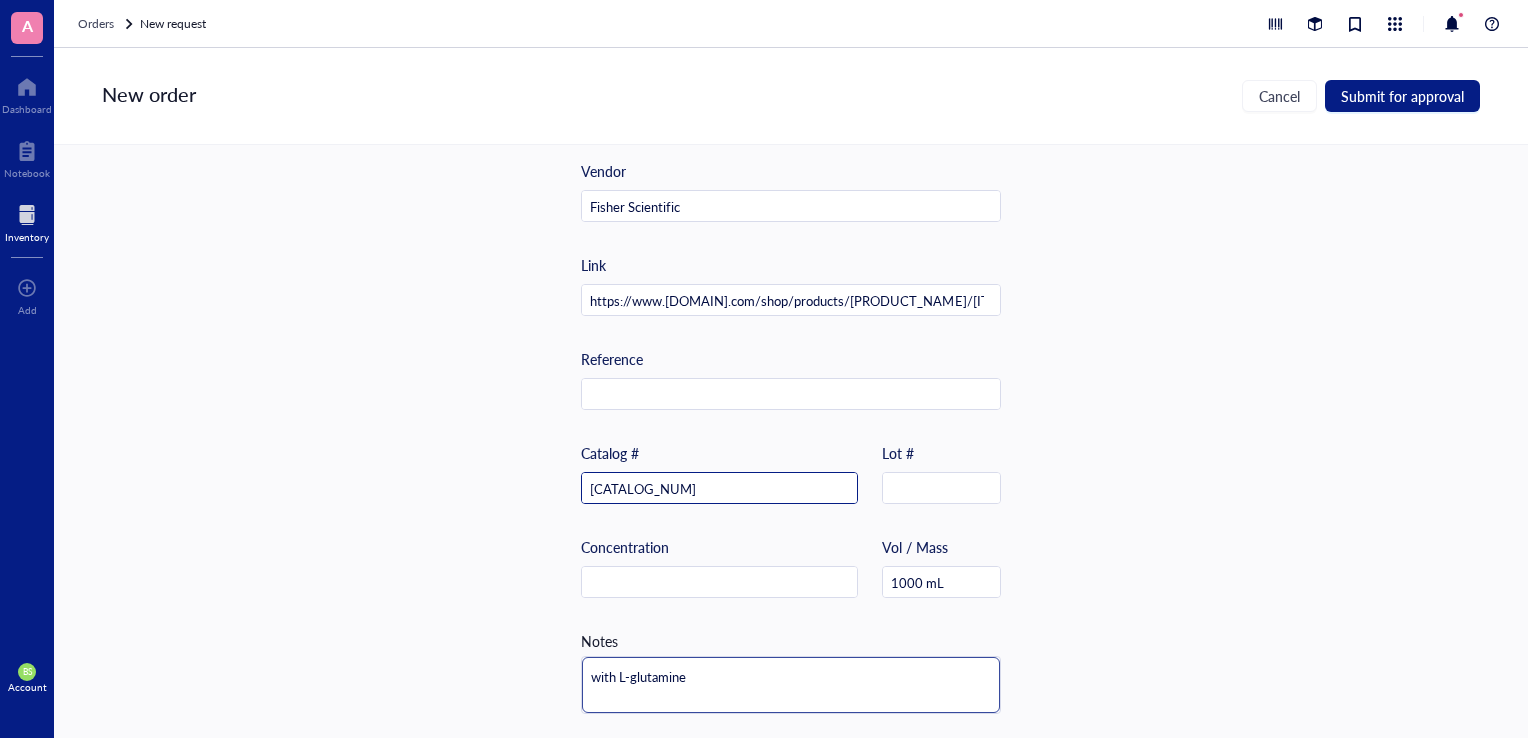 type on "[CATALOG_NUM]" 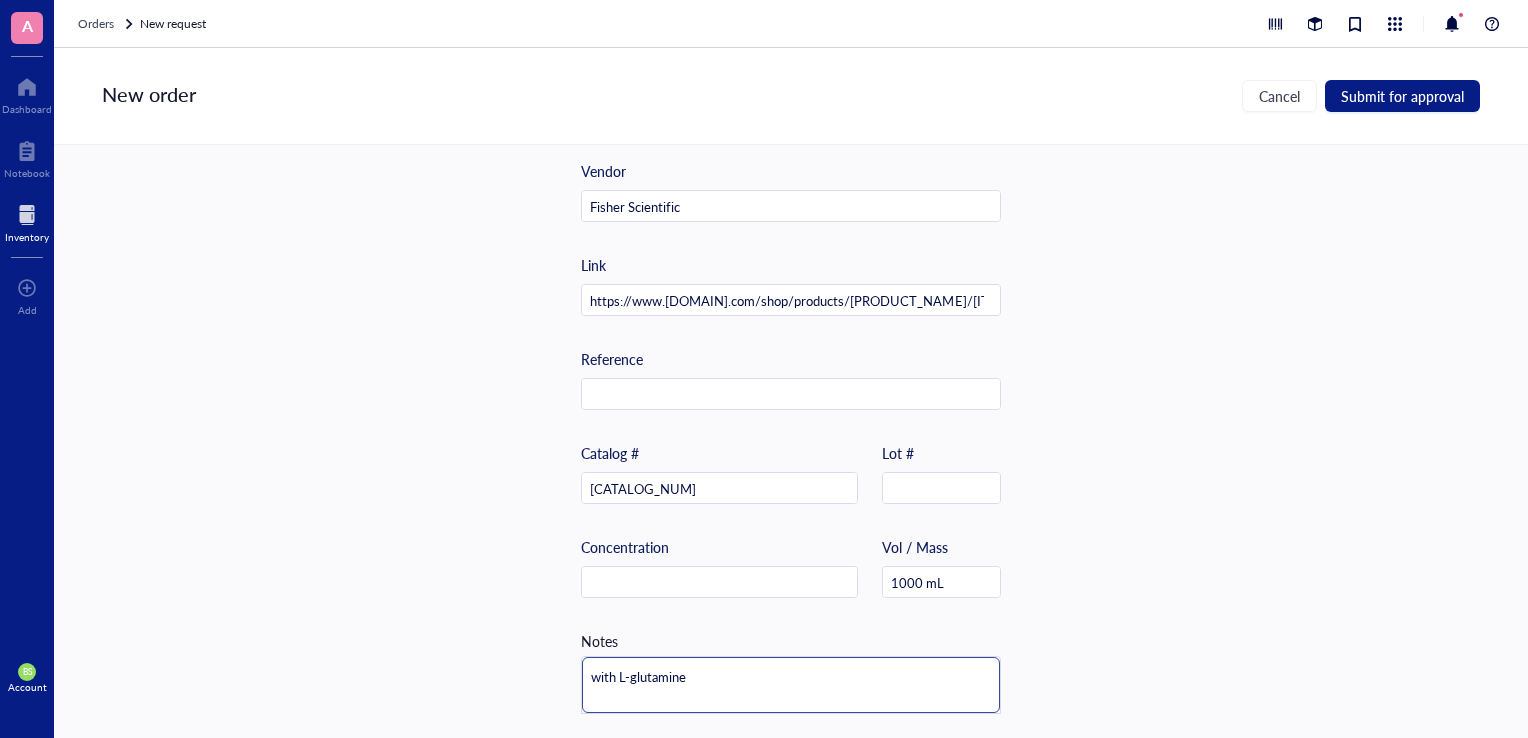 click on "with L-glutamine" at bounding box center [791, 685] 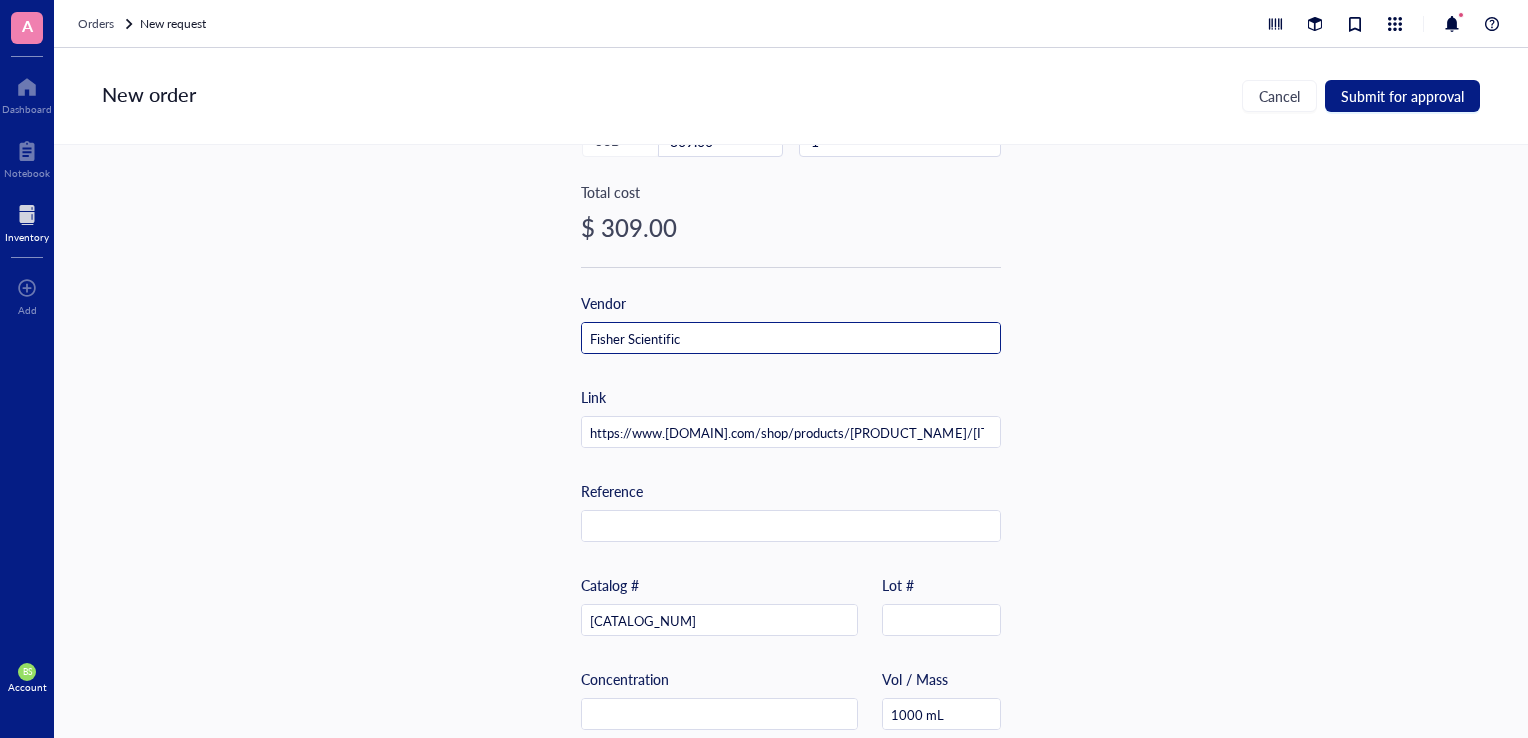 scroll, scrollTop: 592, scrollLeft: 0, axis: vertical 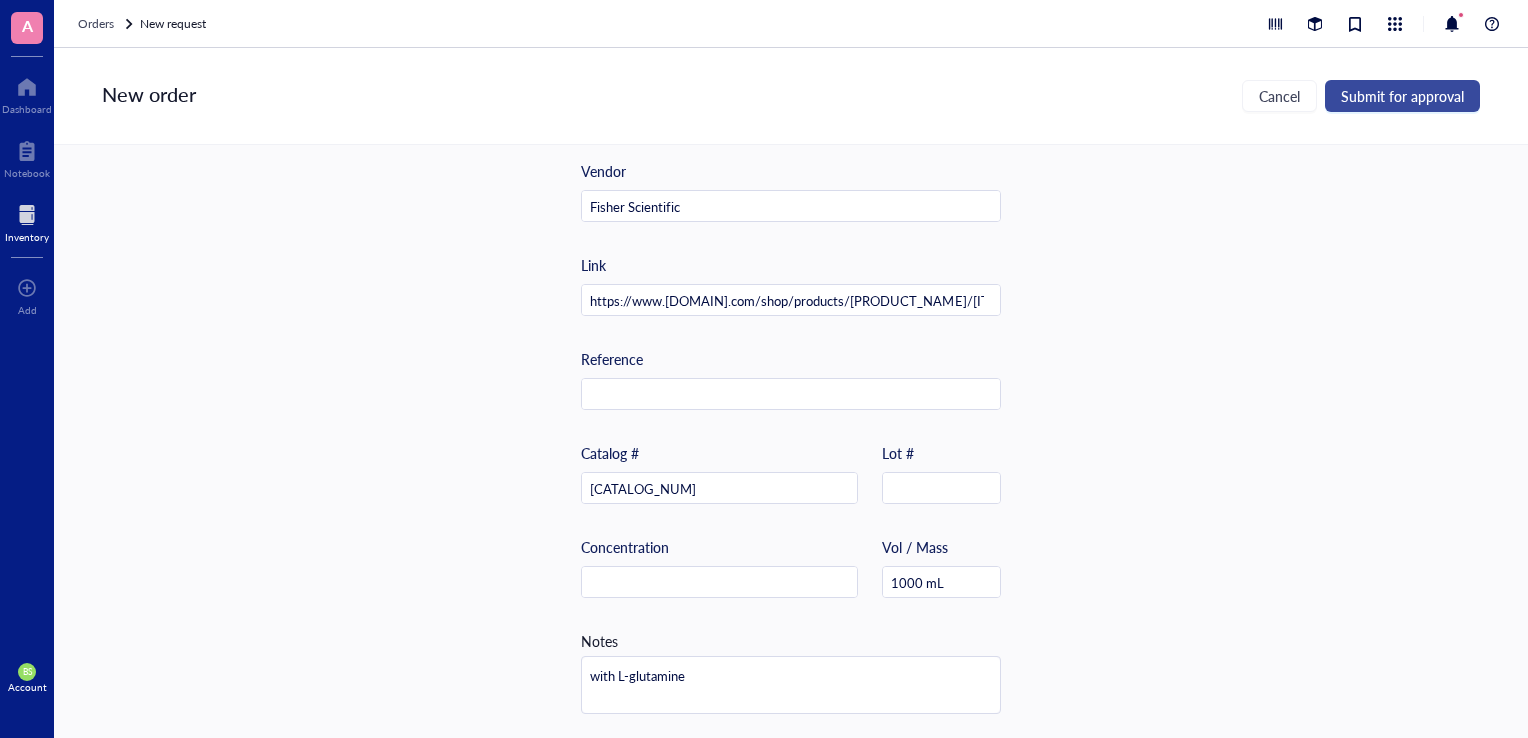 click on "Submit for approval" at bounding box center [1402, 96] 